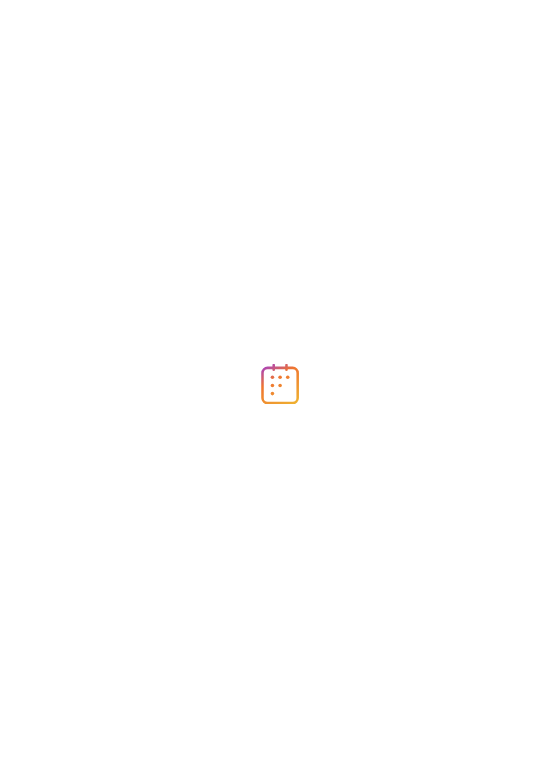scroll, scrollTop: 0, scrollLeft: 0, axis: both 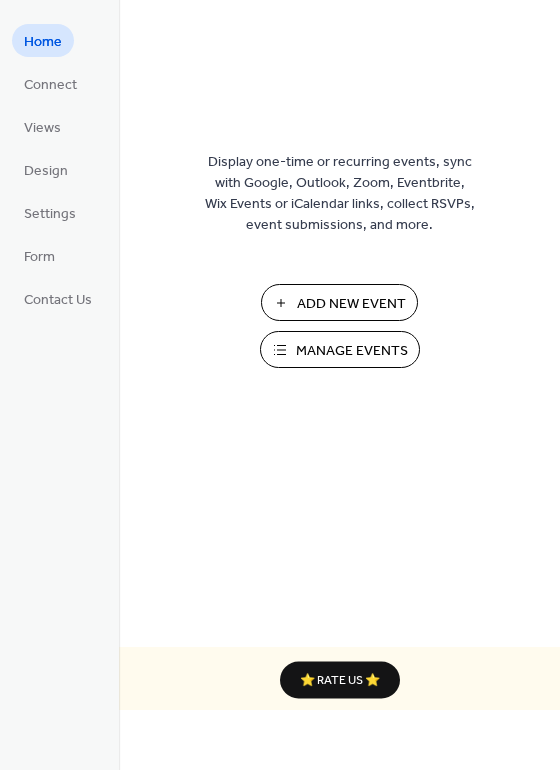click on "Manage Events" at bounding box center [352, 351] 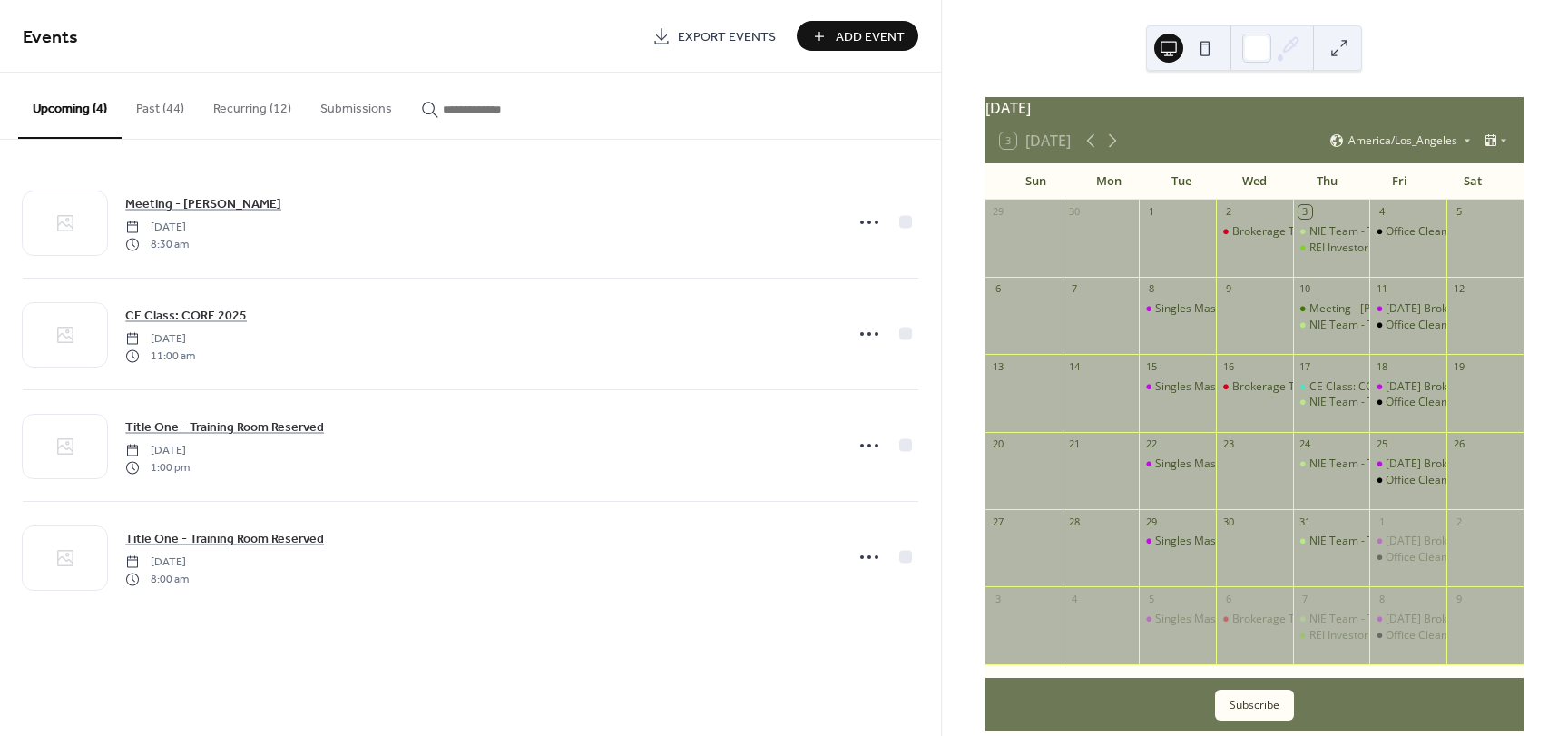 scroll, scrollTop: 0, scrollLeft: 0, axis: both 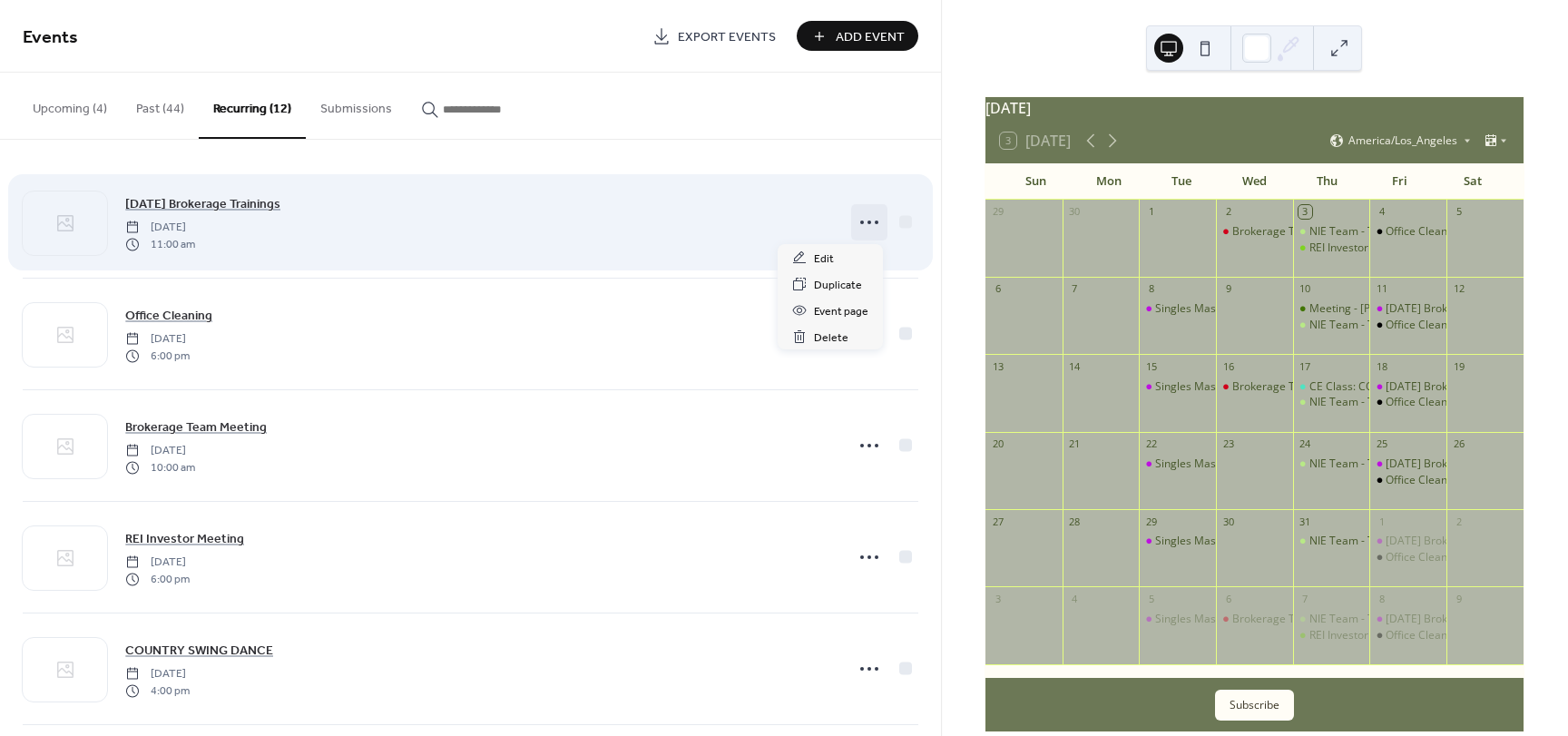 click 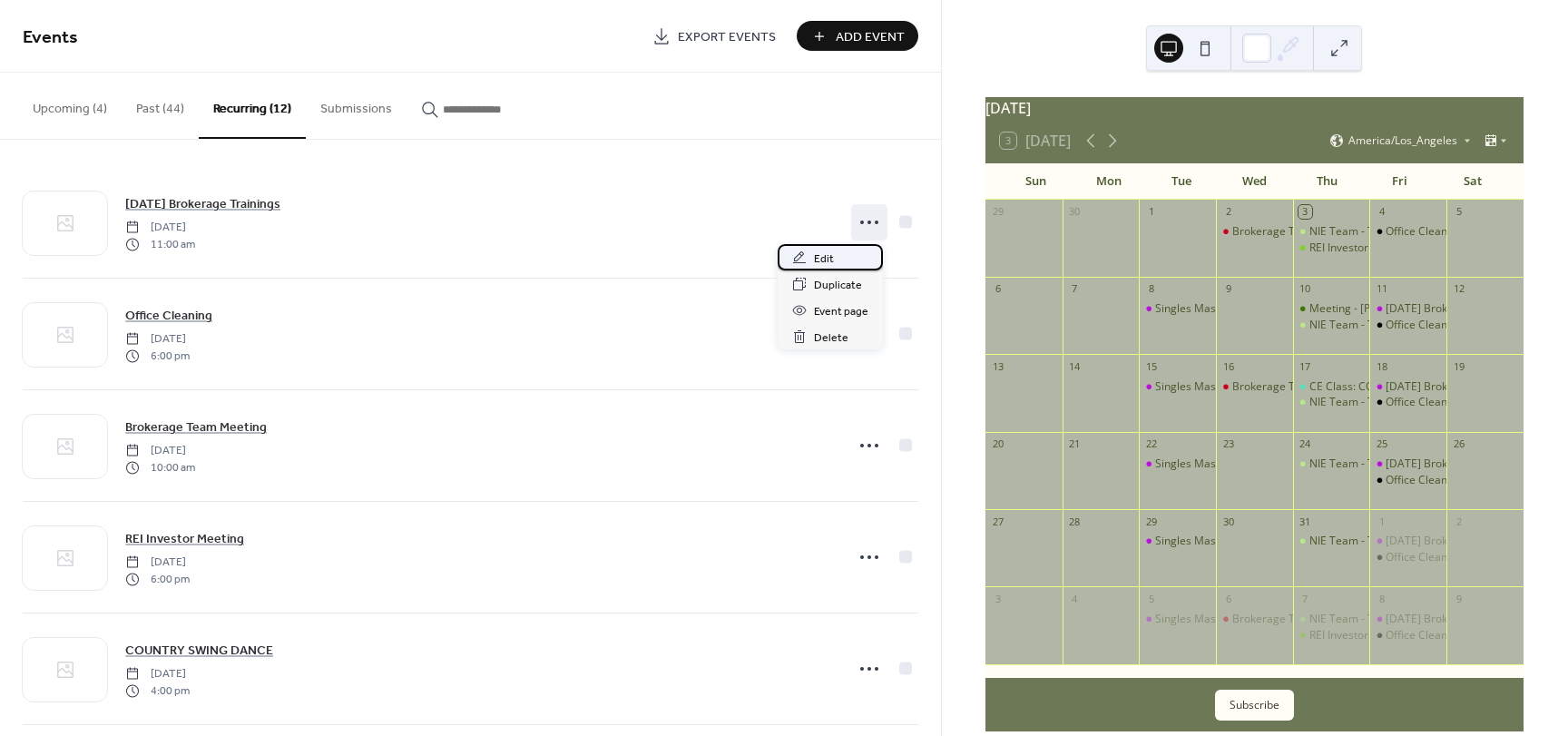 click on "Edit" at bounding box center [824, 259] 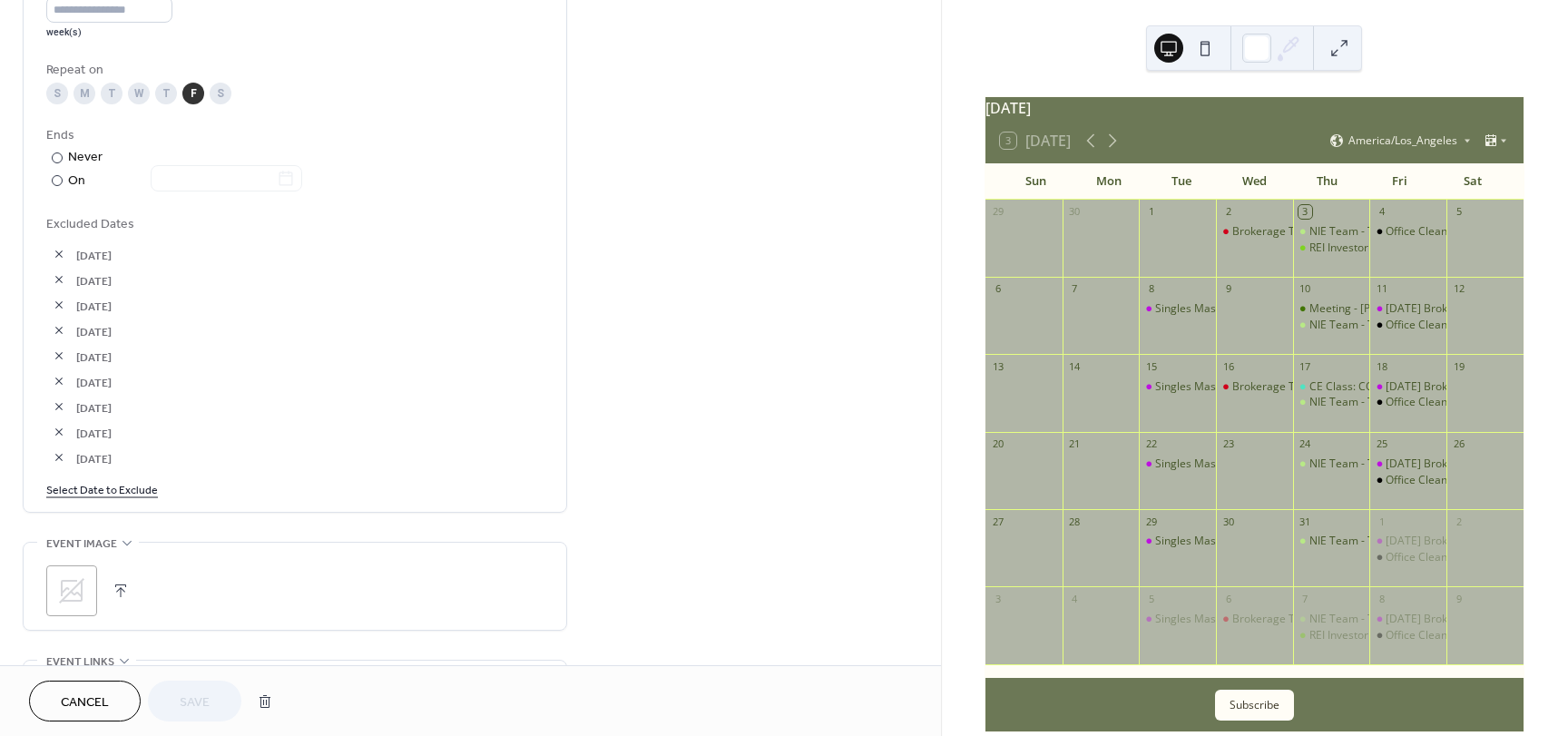 scroll, scrollTop: 908, scrollLeft: 0, axis: vertical 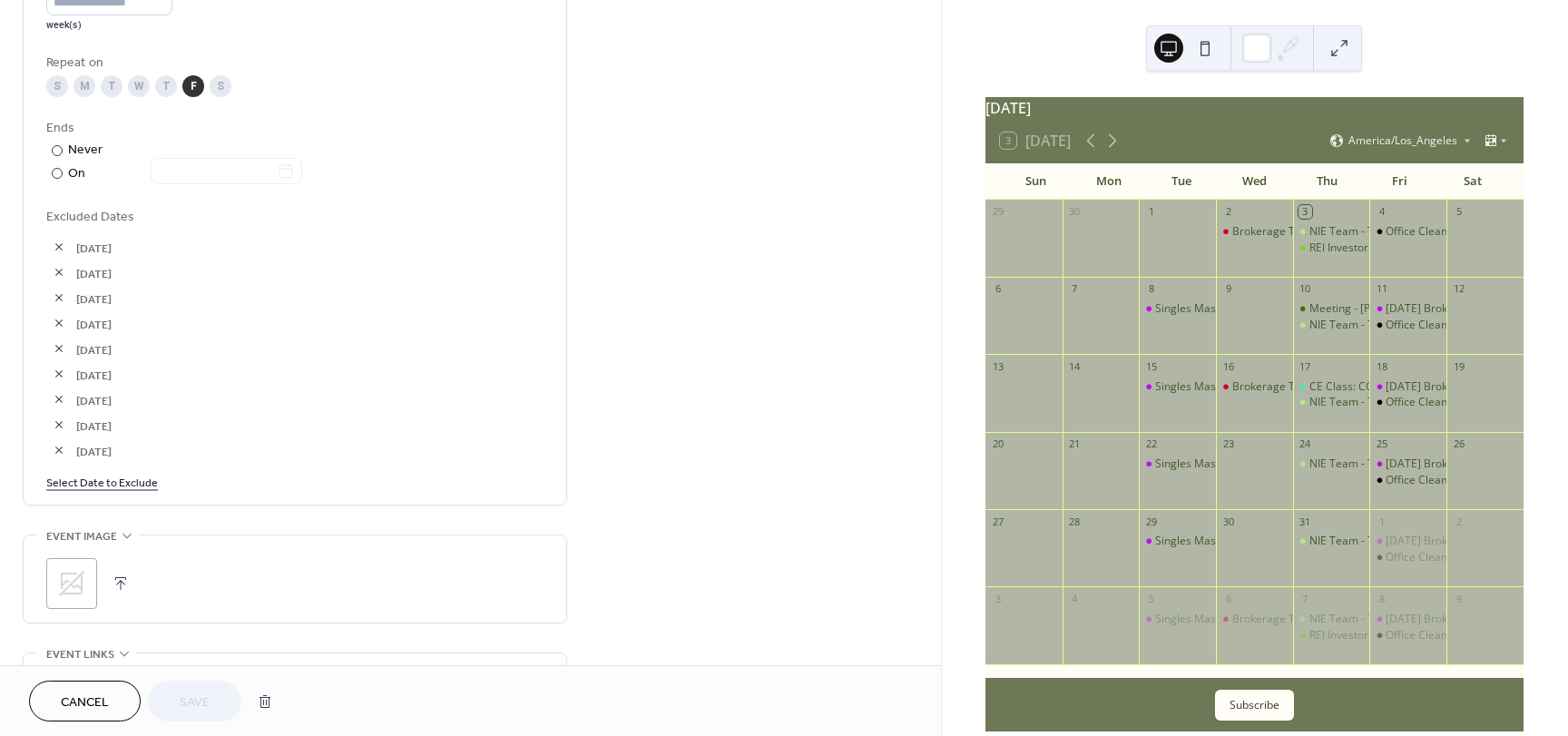 click on "Select Date to Exclude" at bounding box center [102, 481] 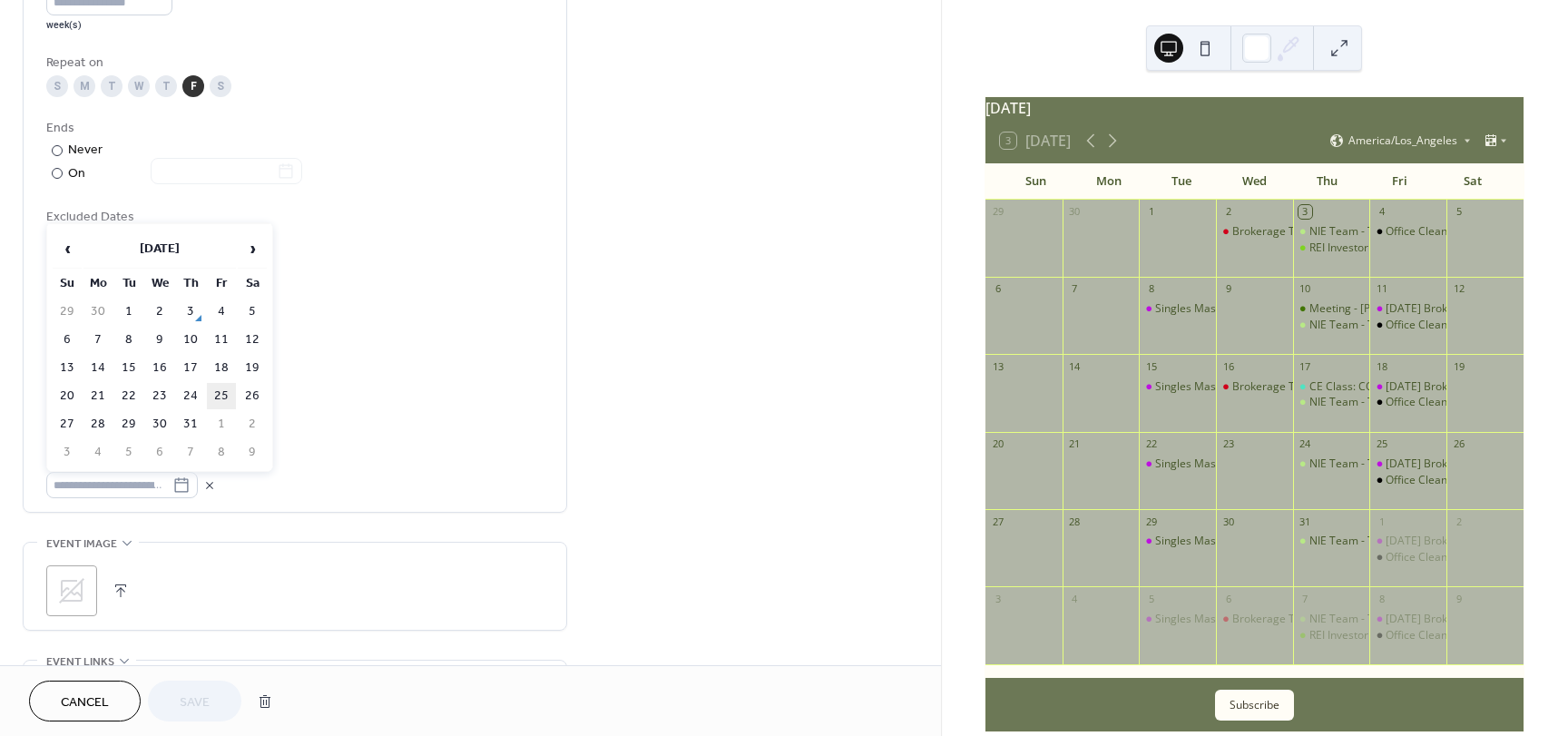 click on "25" at bounding box center [221, 396] 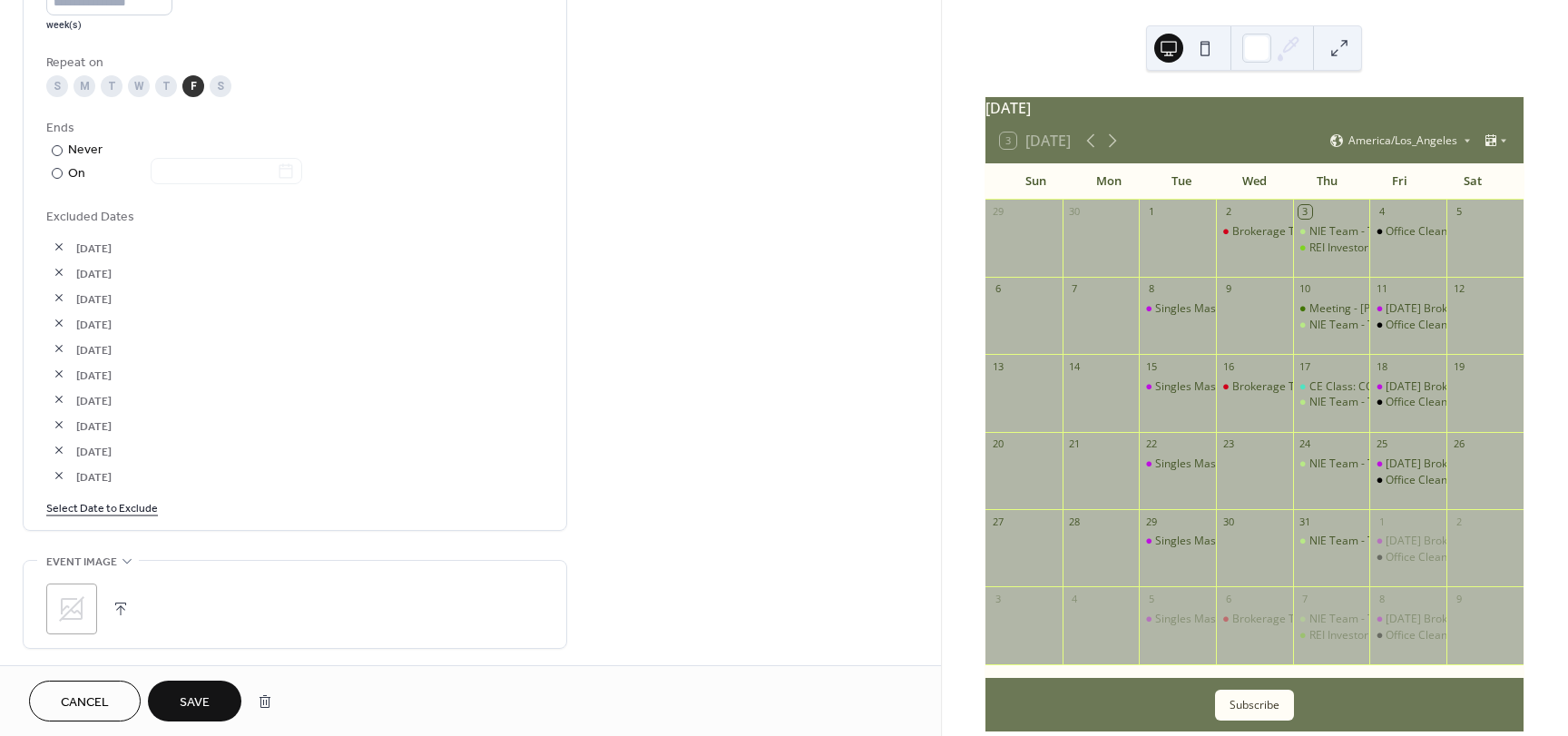 click on "Save" at bounding box center (194, 702) 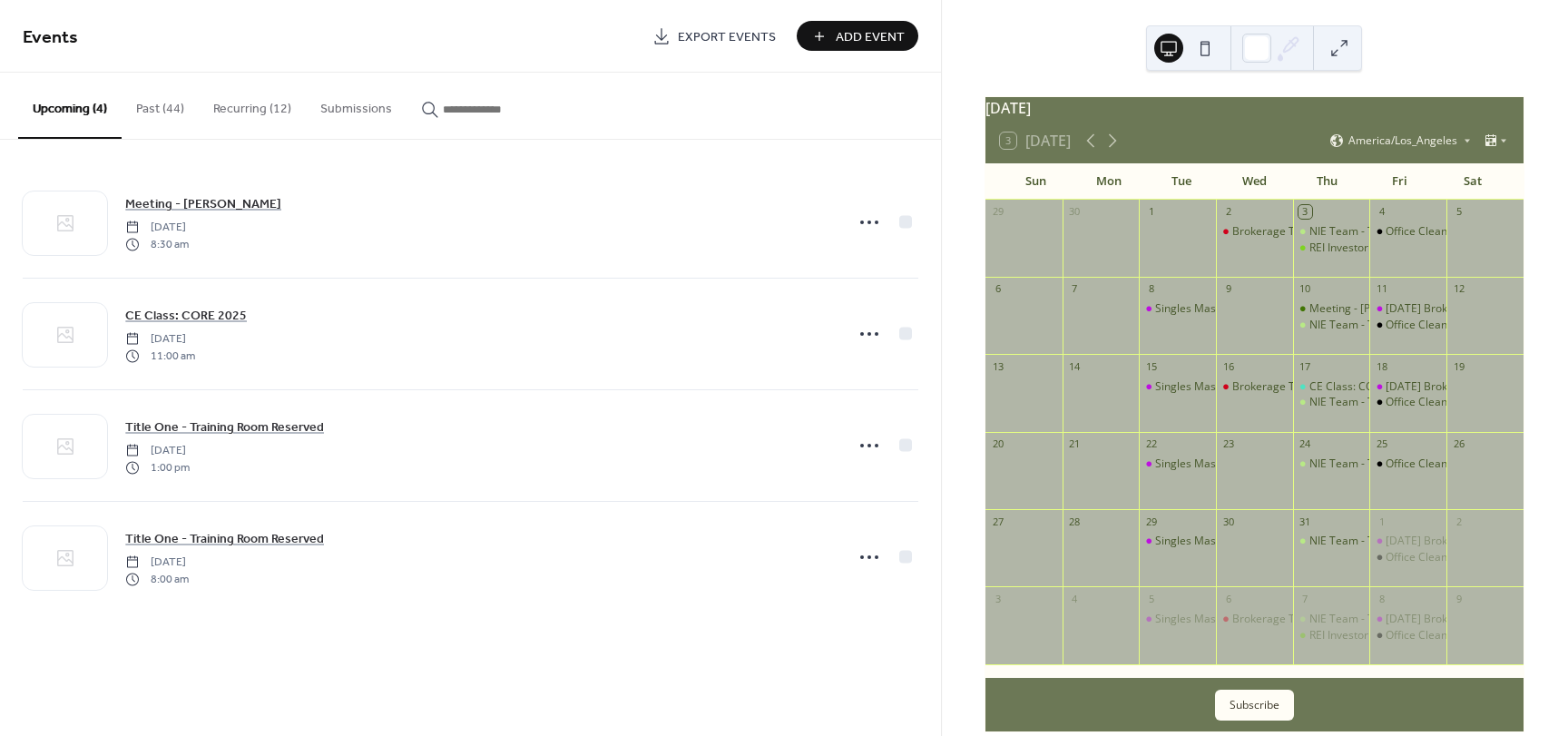 click on "Add Event" at bounding box center (870, 37) 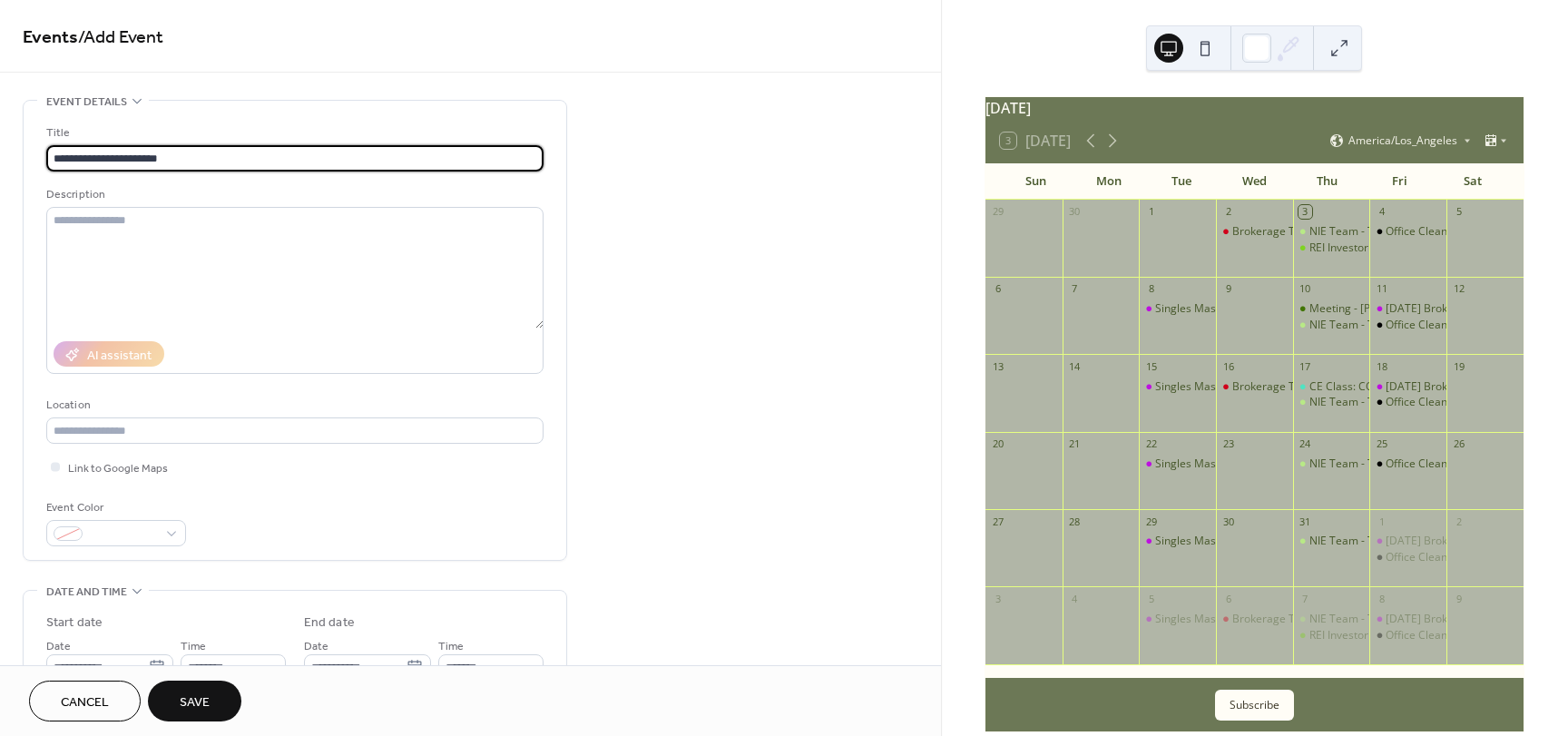 type on "**********" 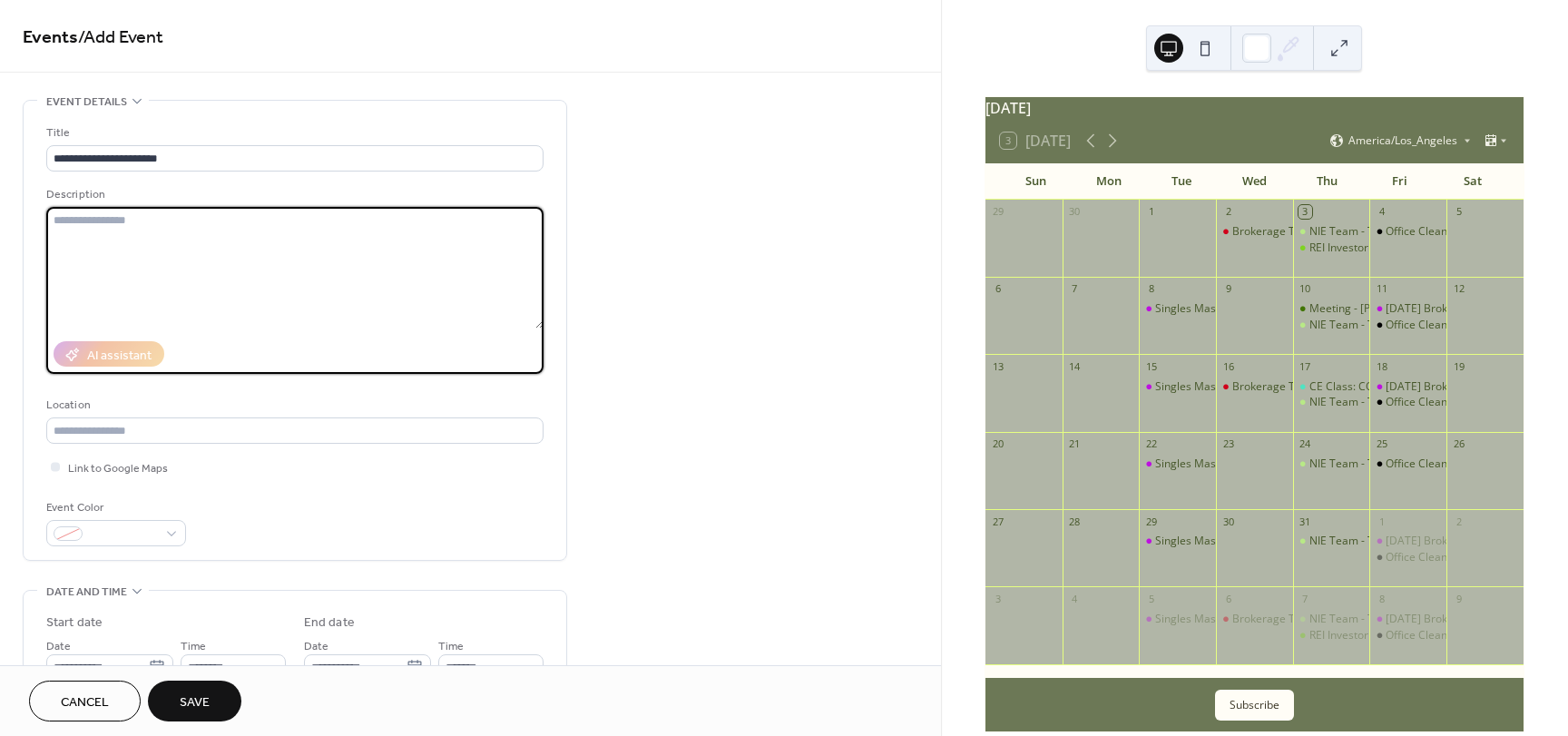 click at bounding box center (295, 268) 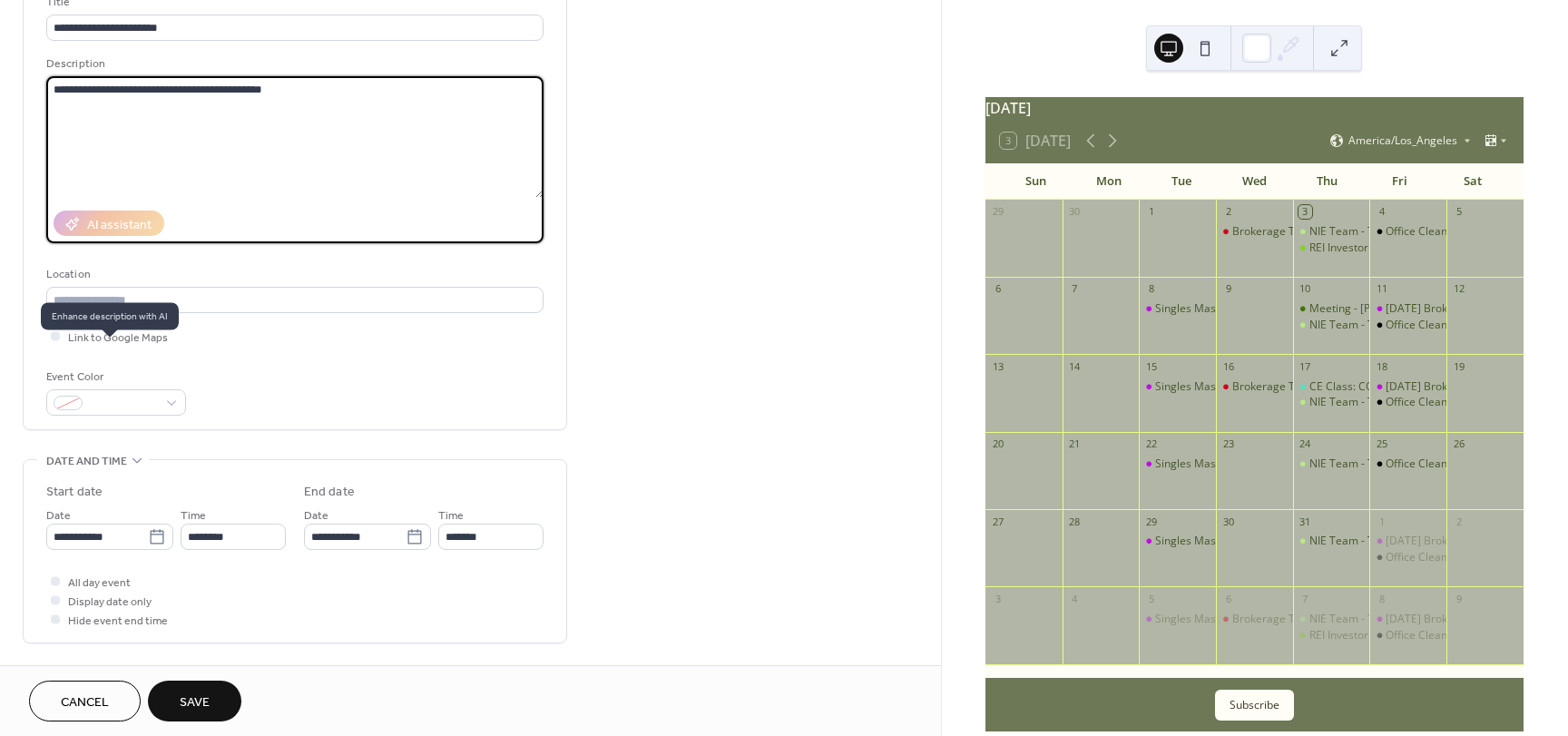 scroll, scrollTop: 182, scrollLeft: 0, axis: vertical 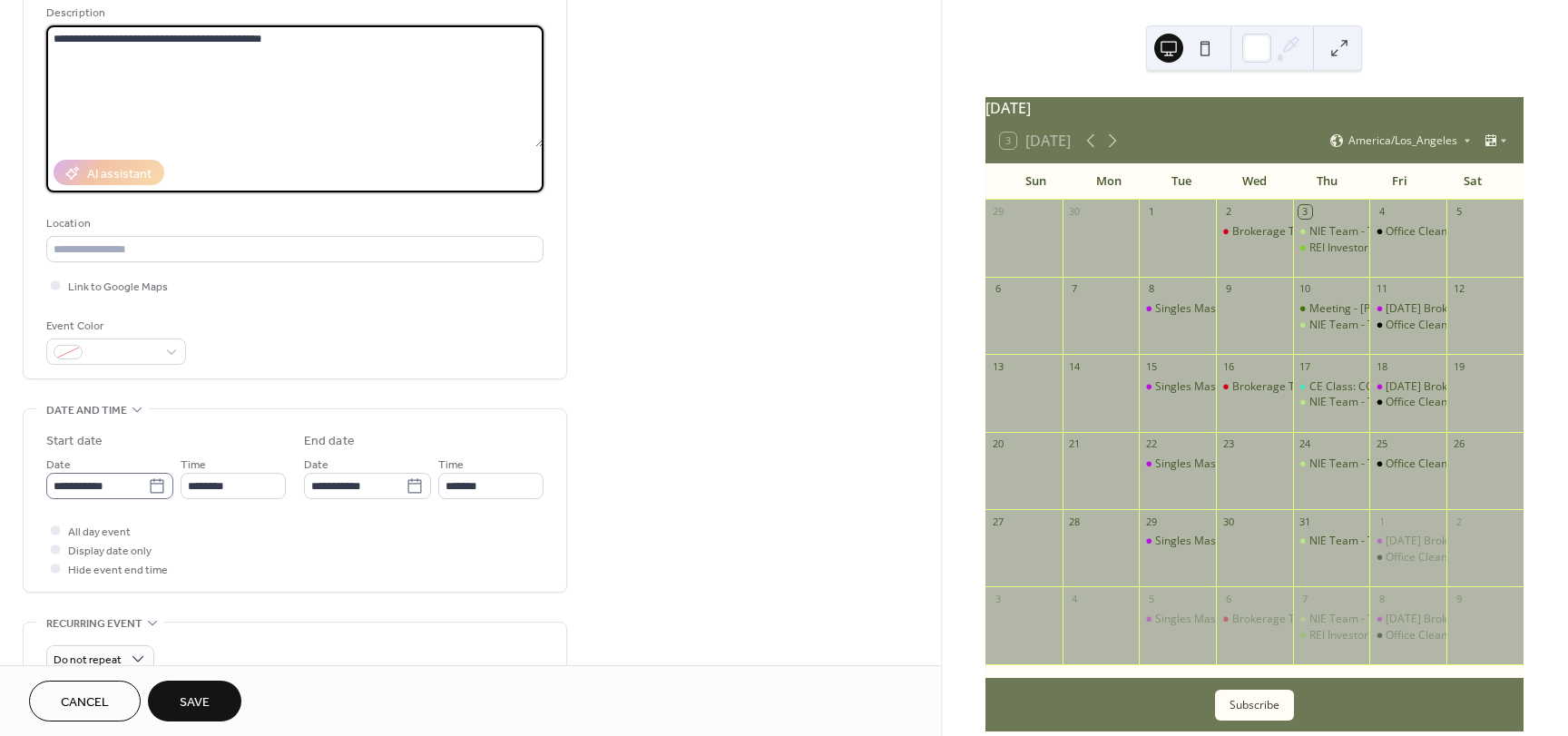 type on "**********" 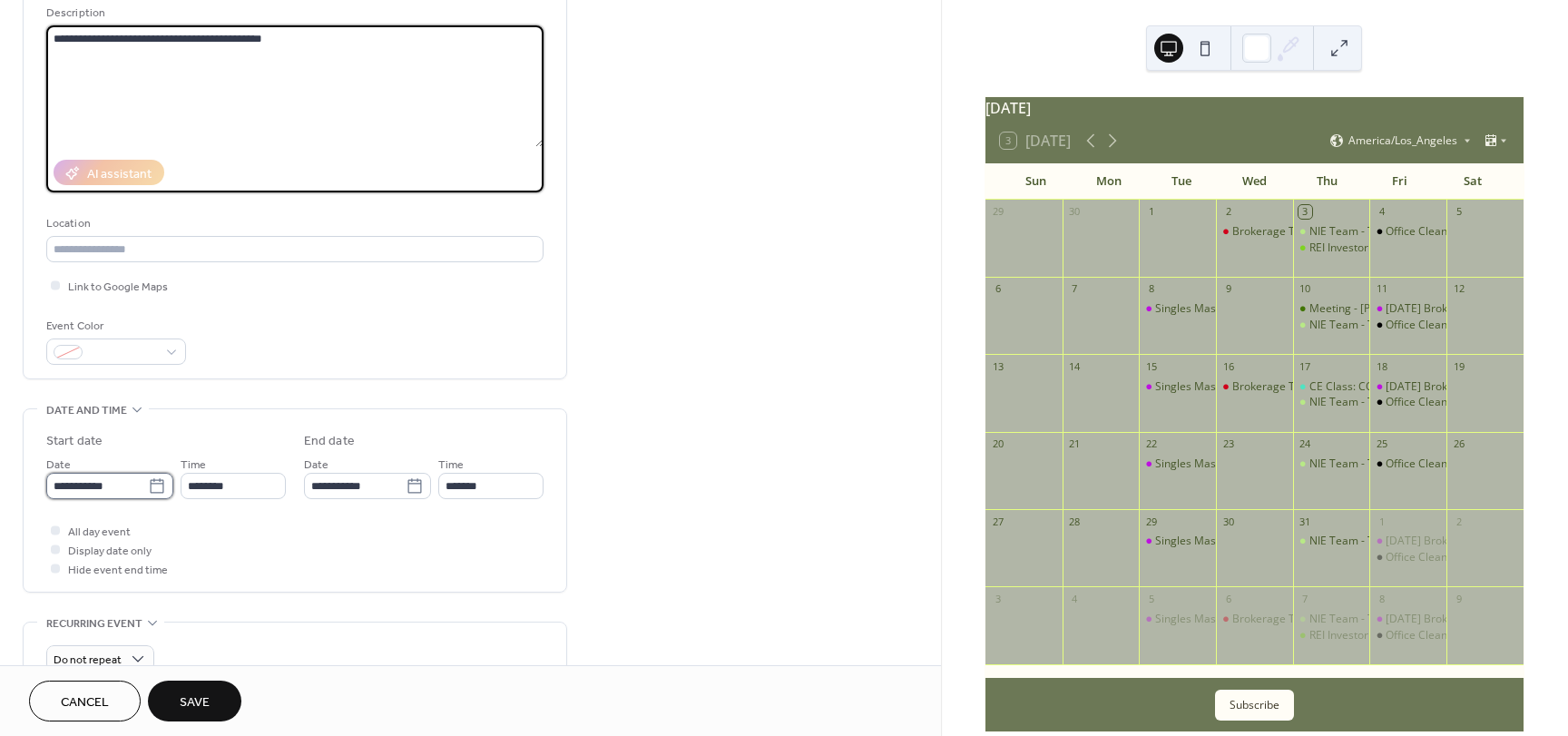 click on "**********" at bounding box center (97, 486) 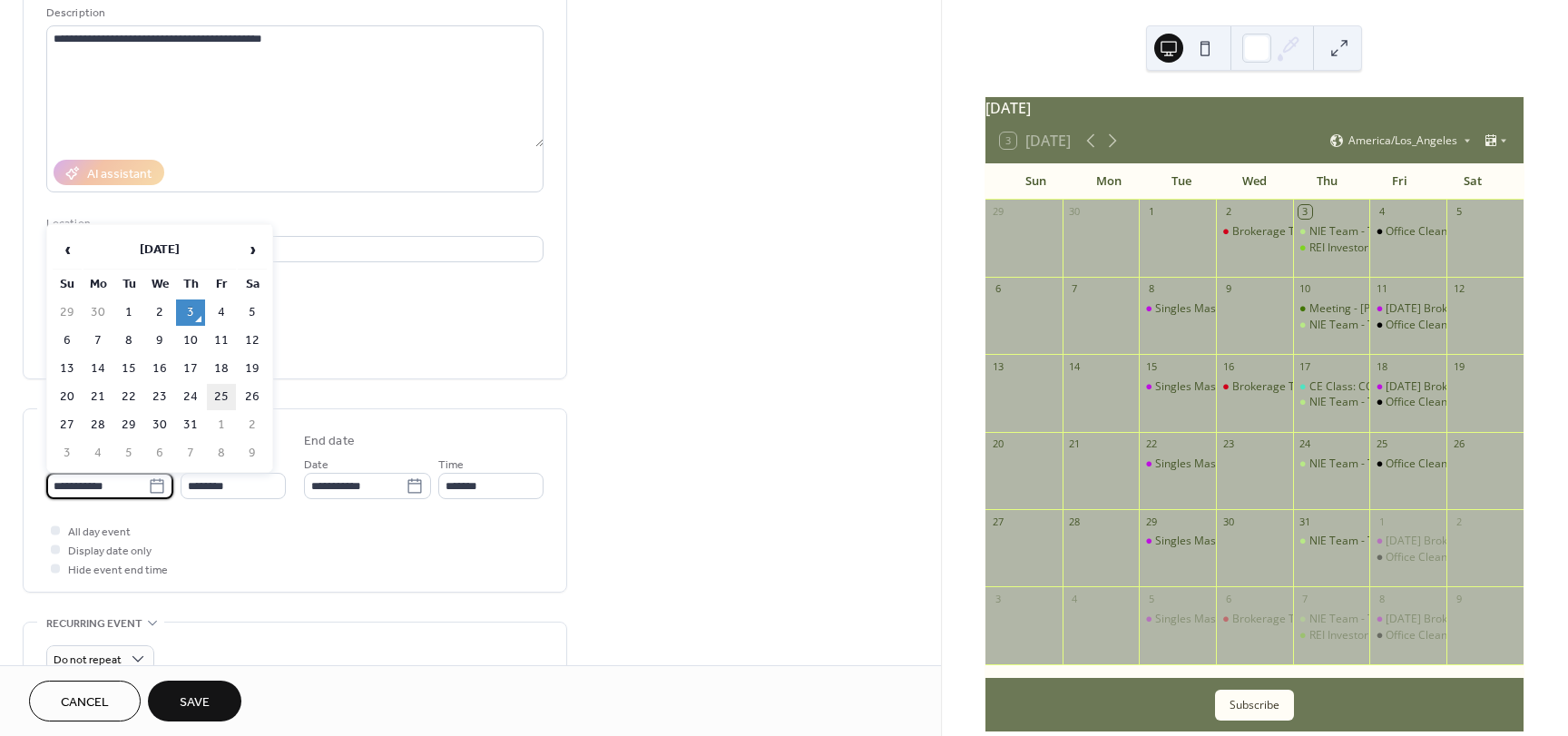 click on "25" at bounding box center (221, 397) 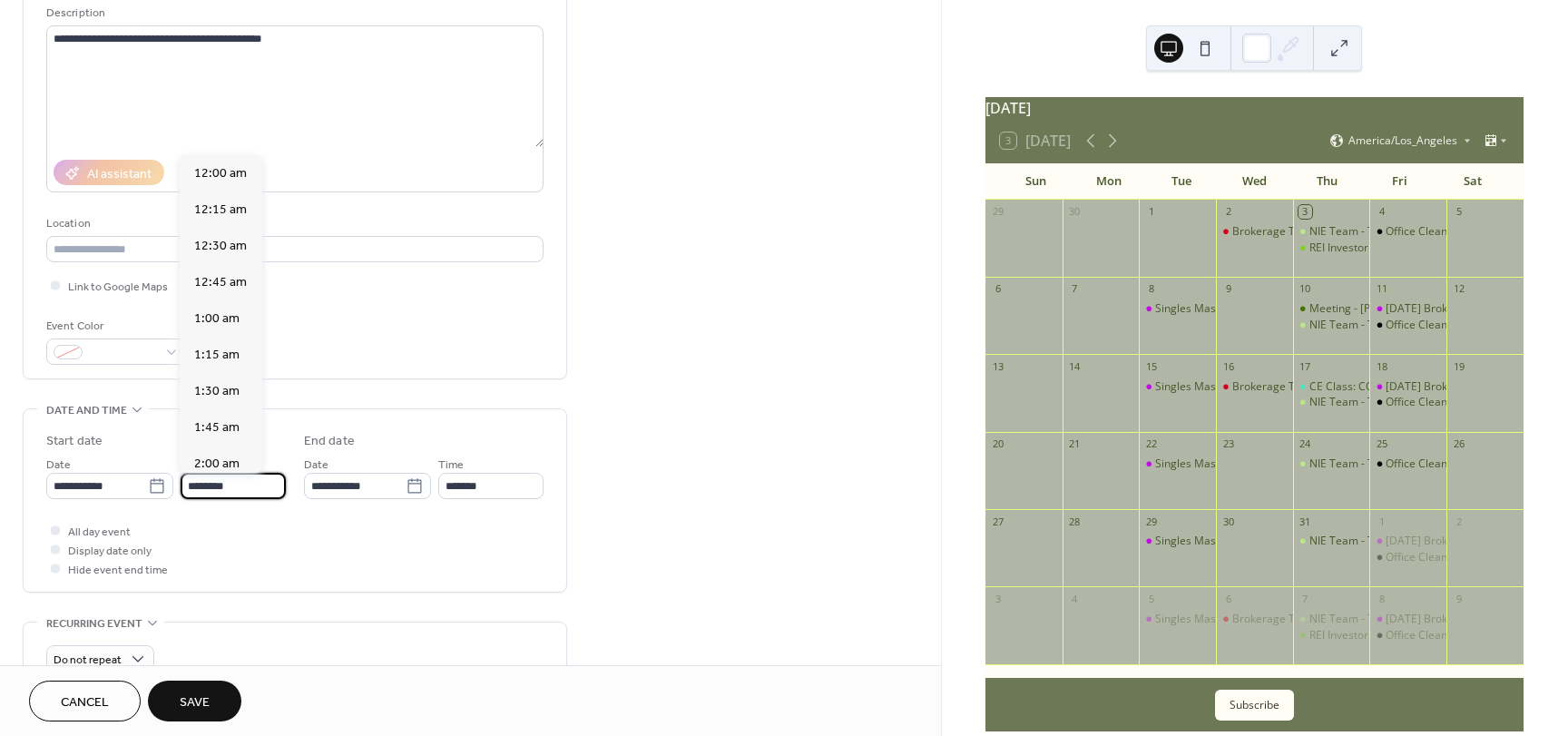 click on "********" at bounding box center (233, 486) 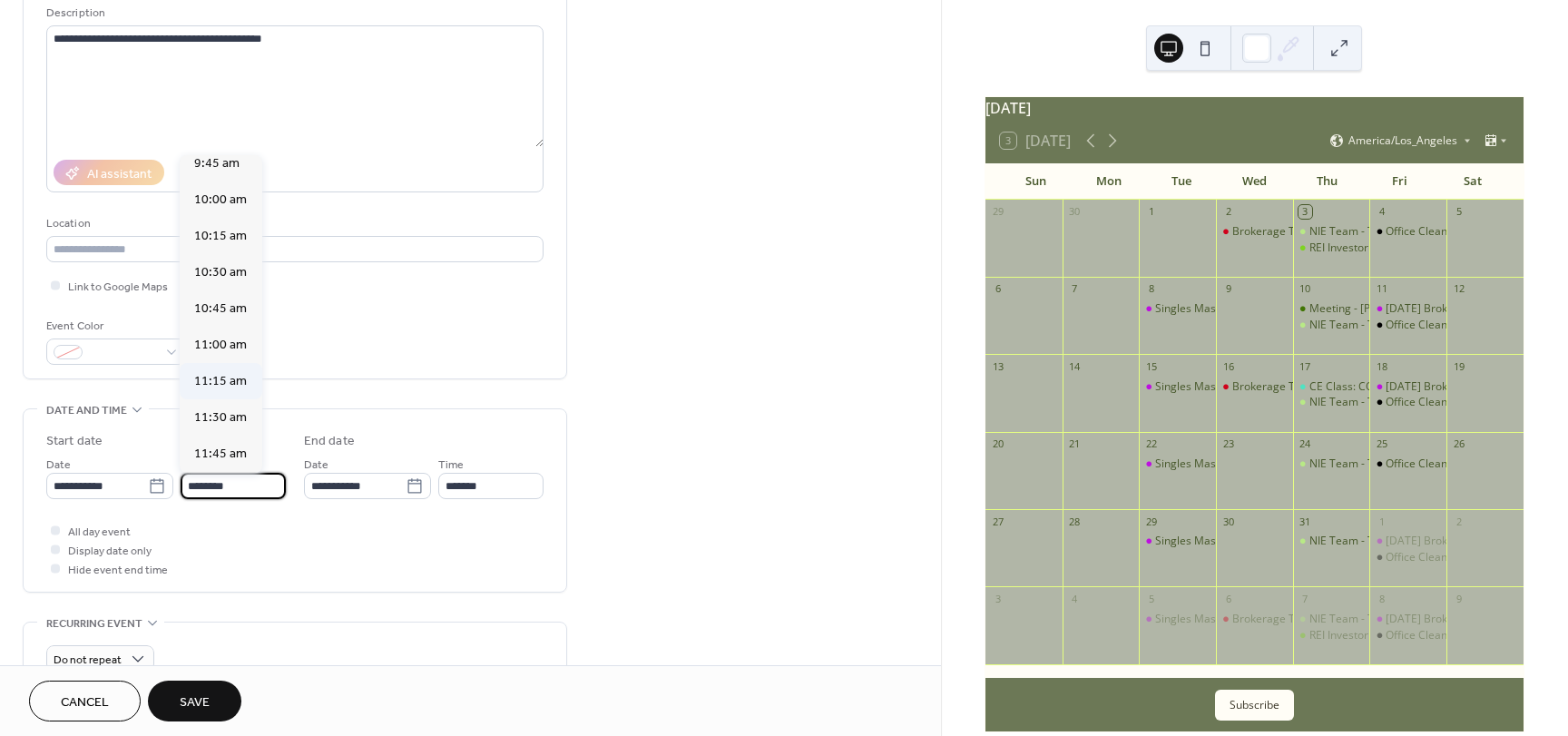 scroll, scrollTop: 1423, scrollLeft: 0, axis: vertical 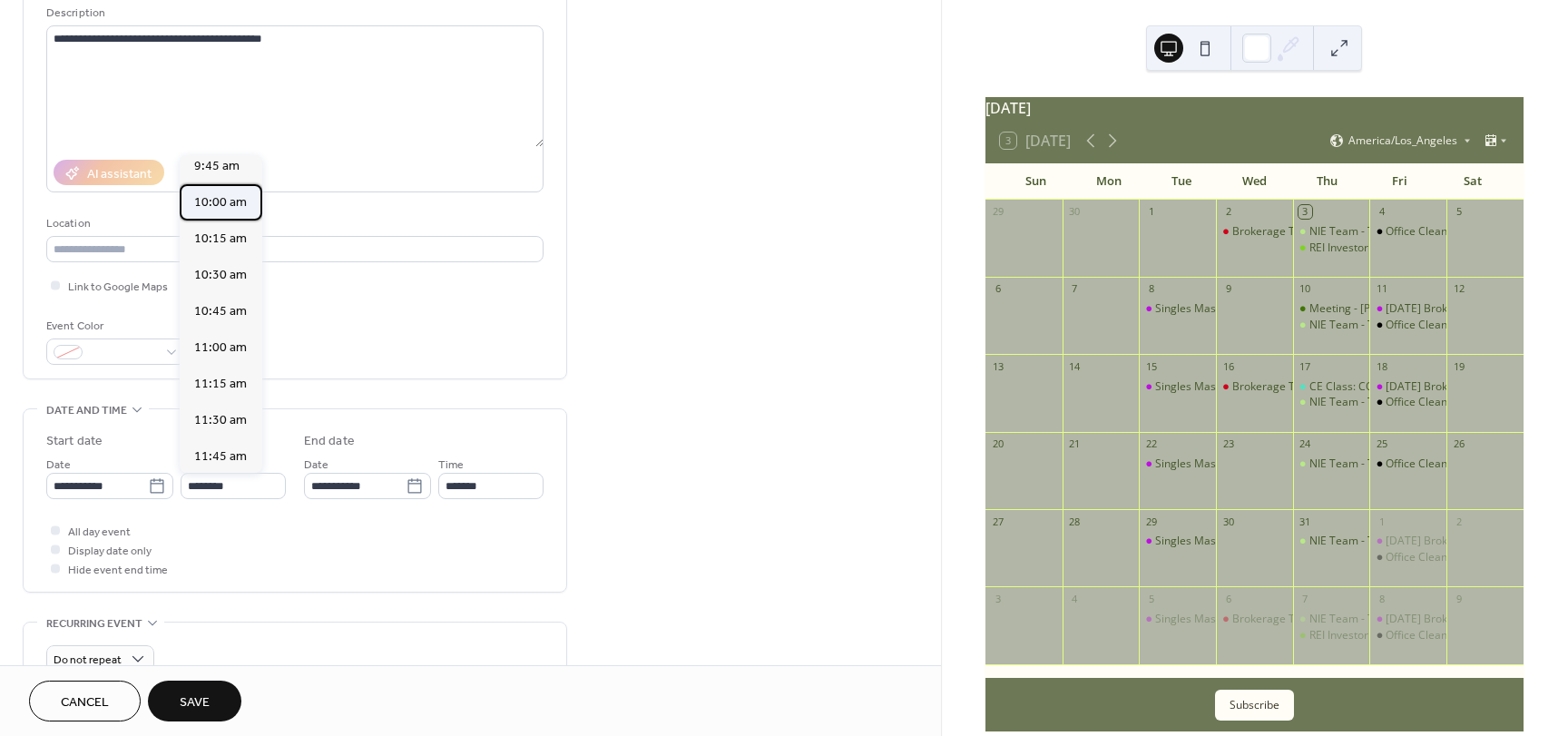 click on "10:00 am" at bounding box center (220, 202) 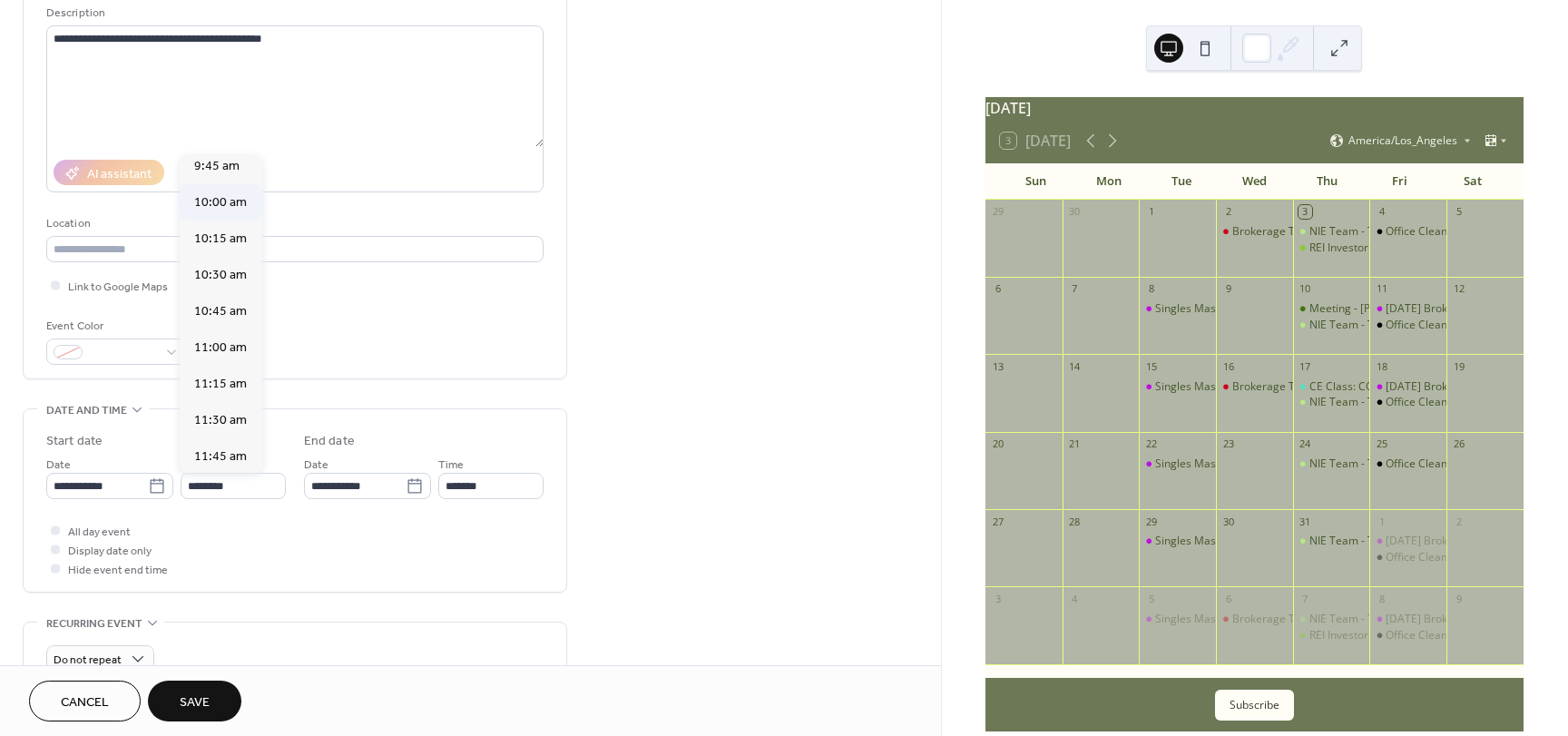 type on "********" 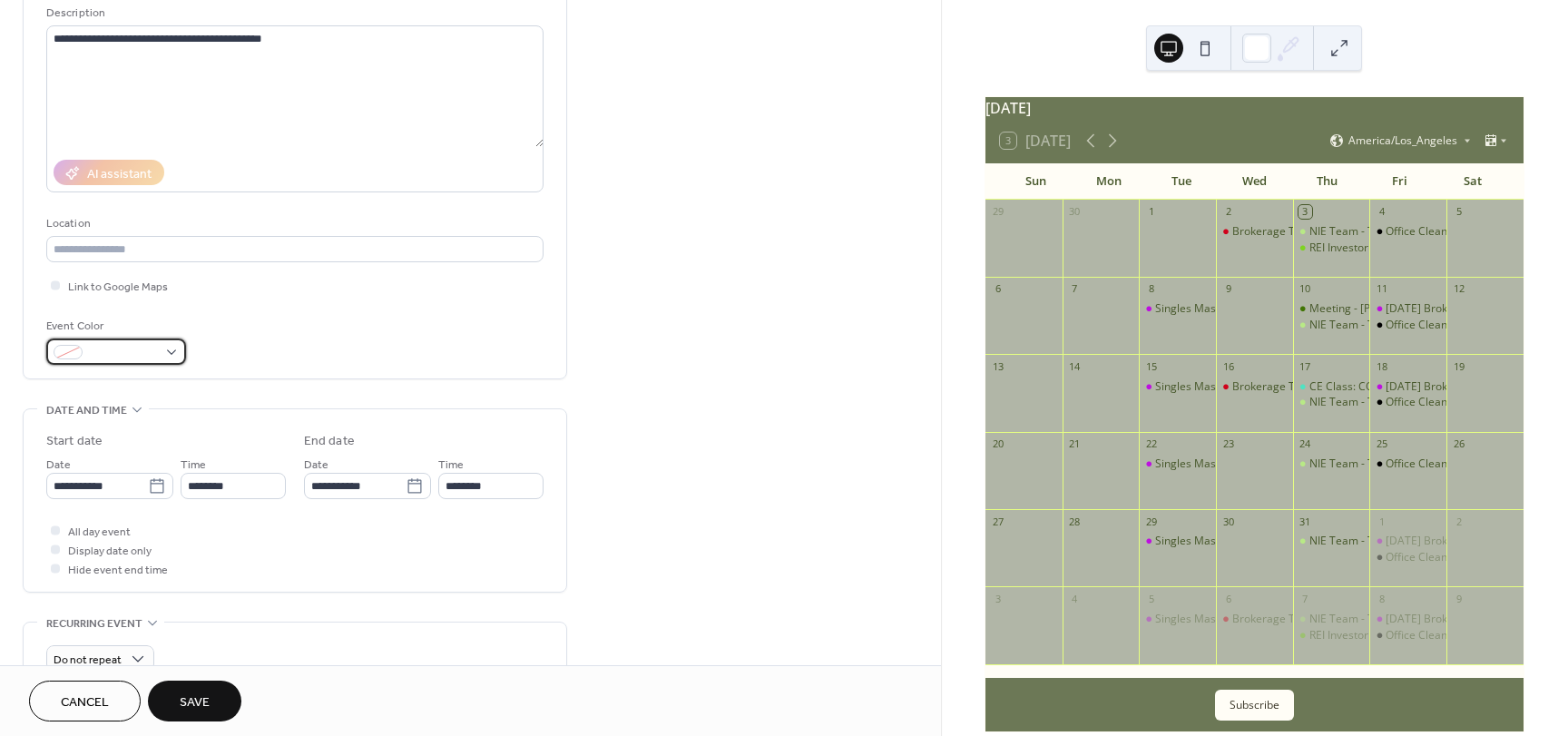 click at bounding box center [116, 351] 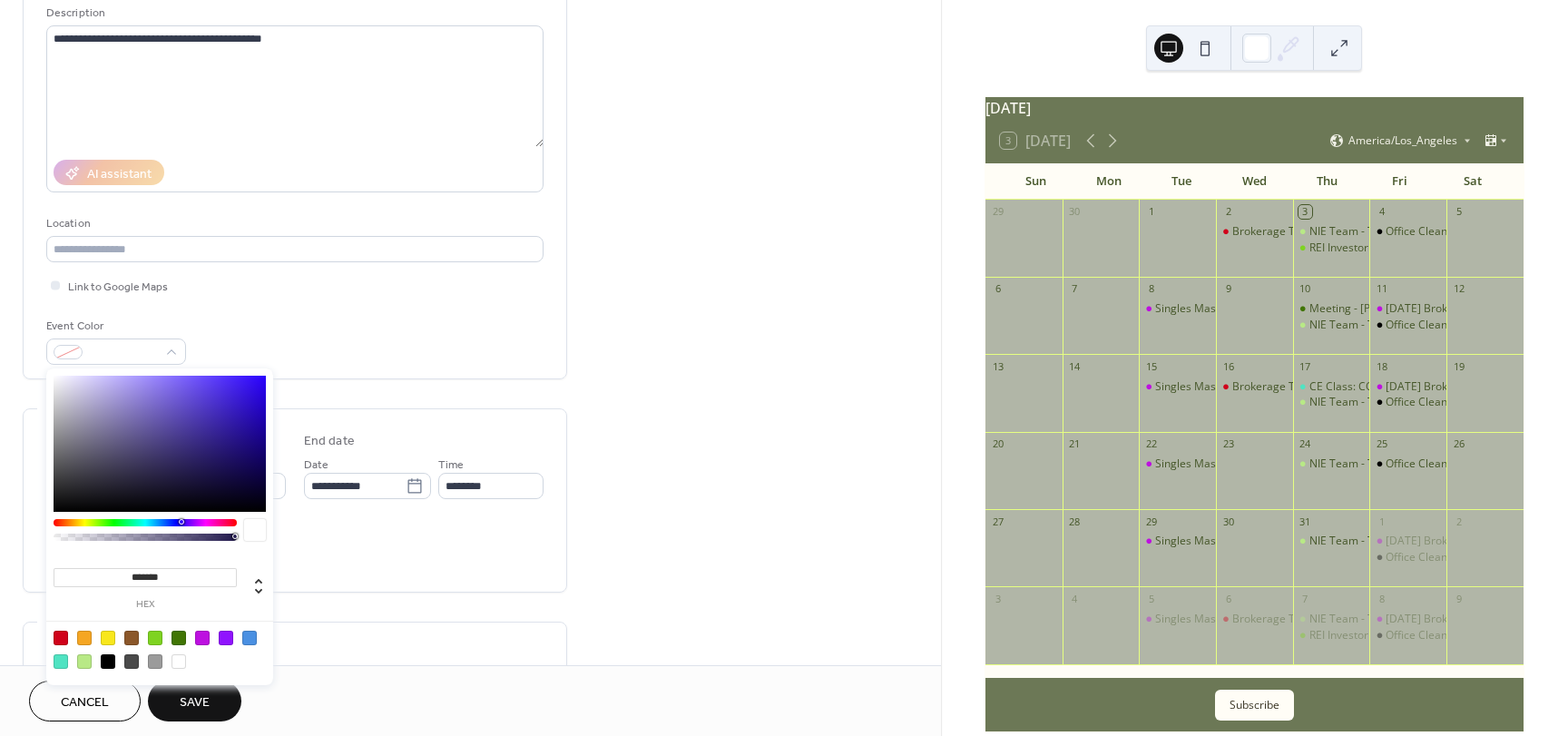 click at bounding box center [226, 638] 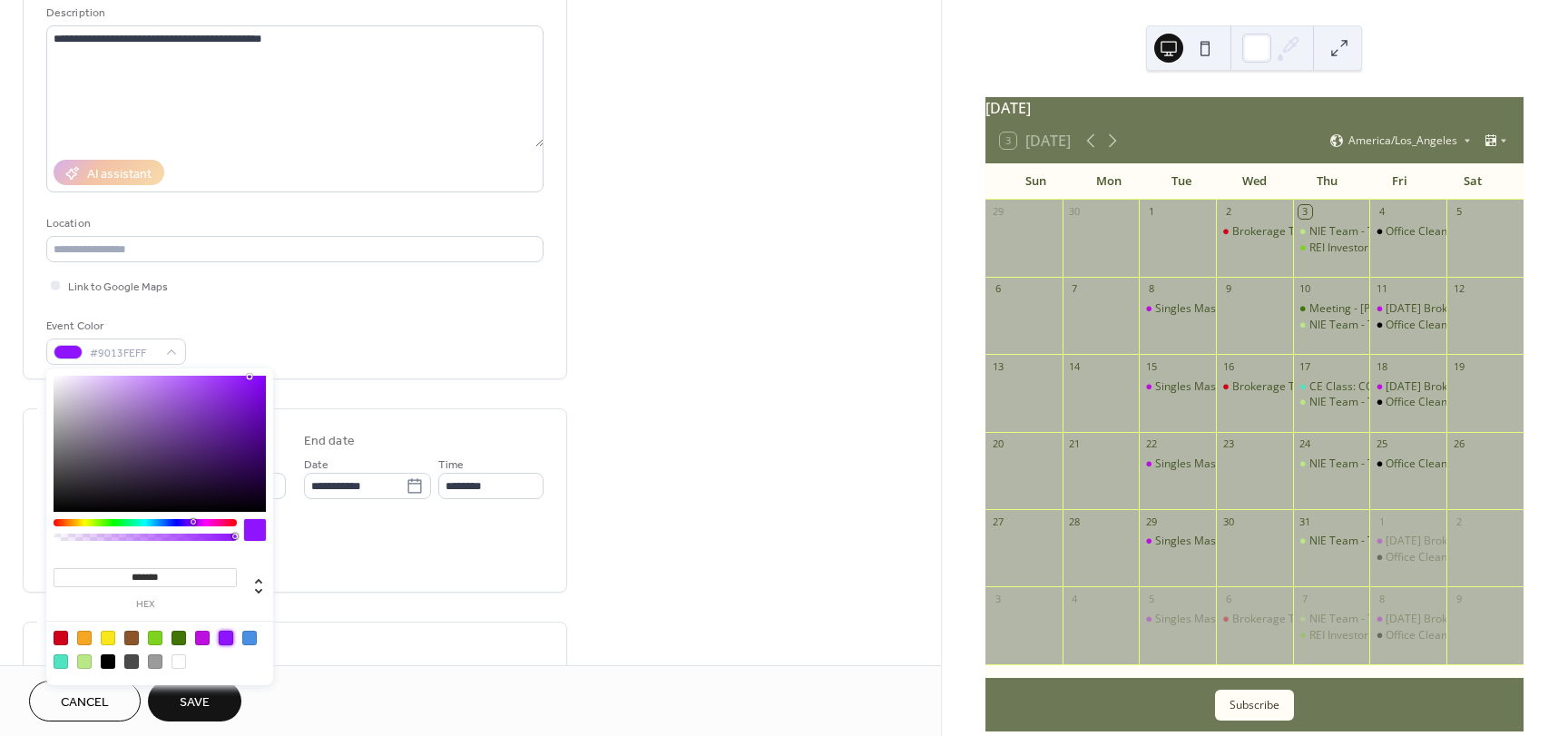 click at bounding box center (202, 638) 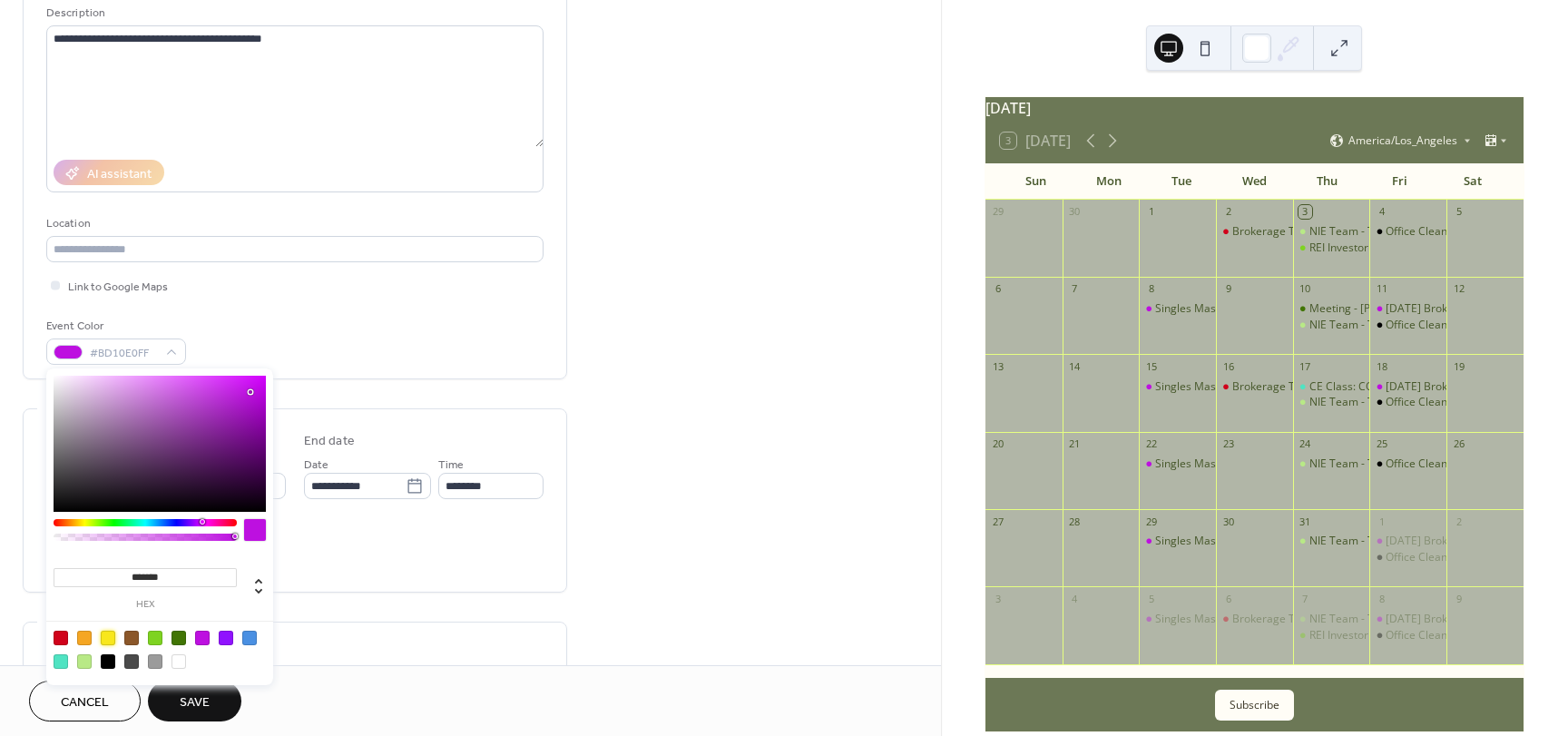 drag, startPoint x: 108, startPoint y: 641, endPoint x: 234, endPoint y: 641, distance: 126 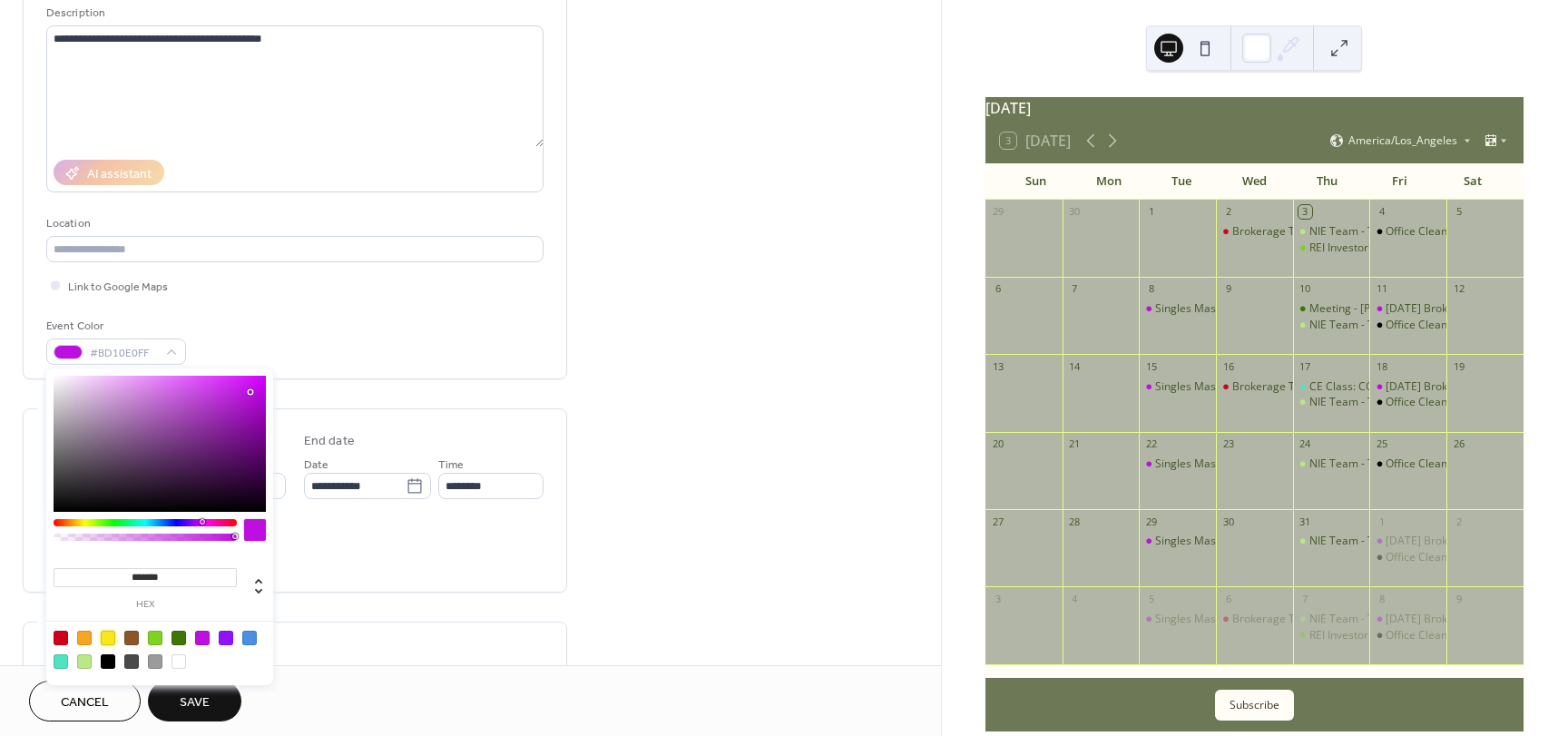 click at bounding box center (160, 649) 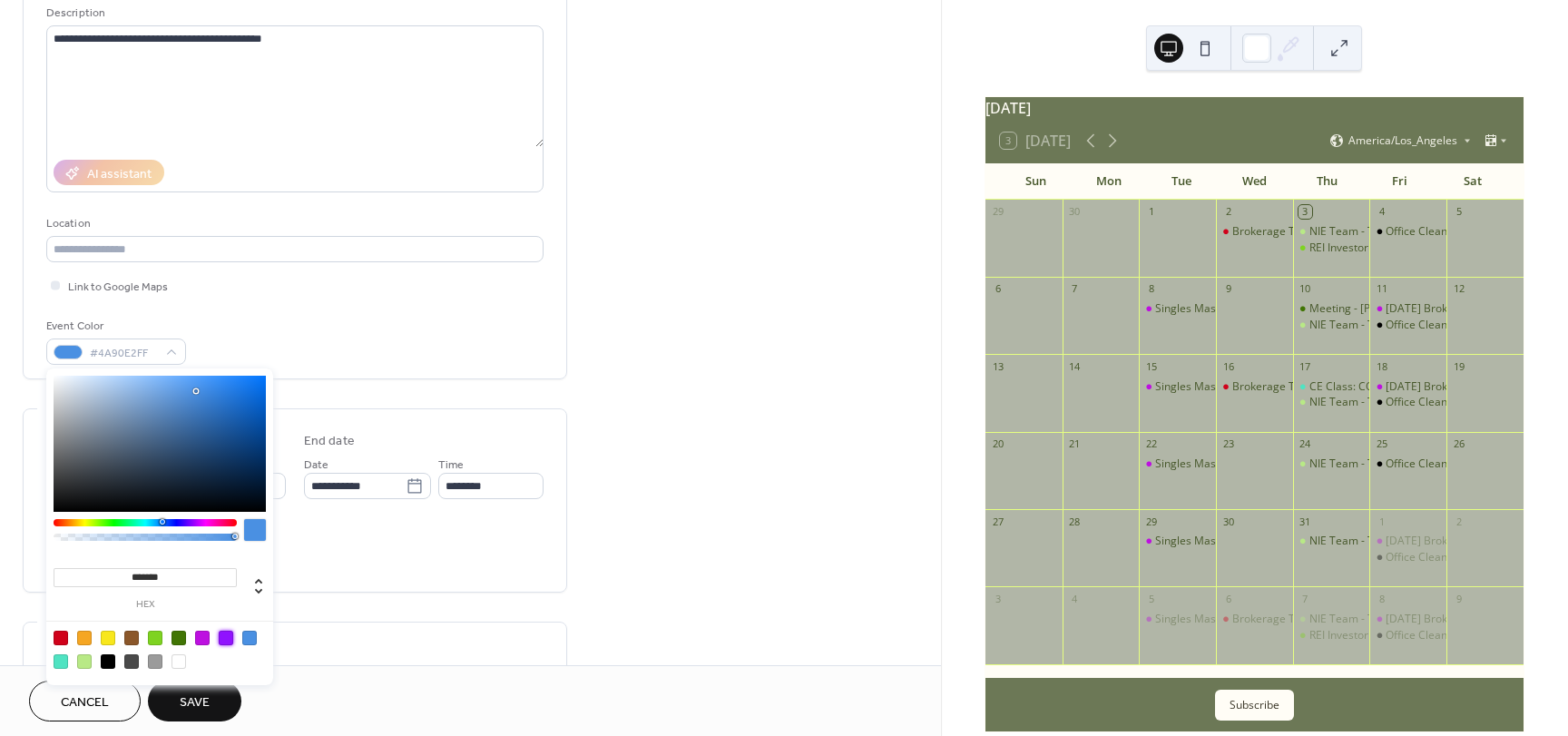click at bounding box center [226, 638] 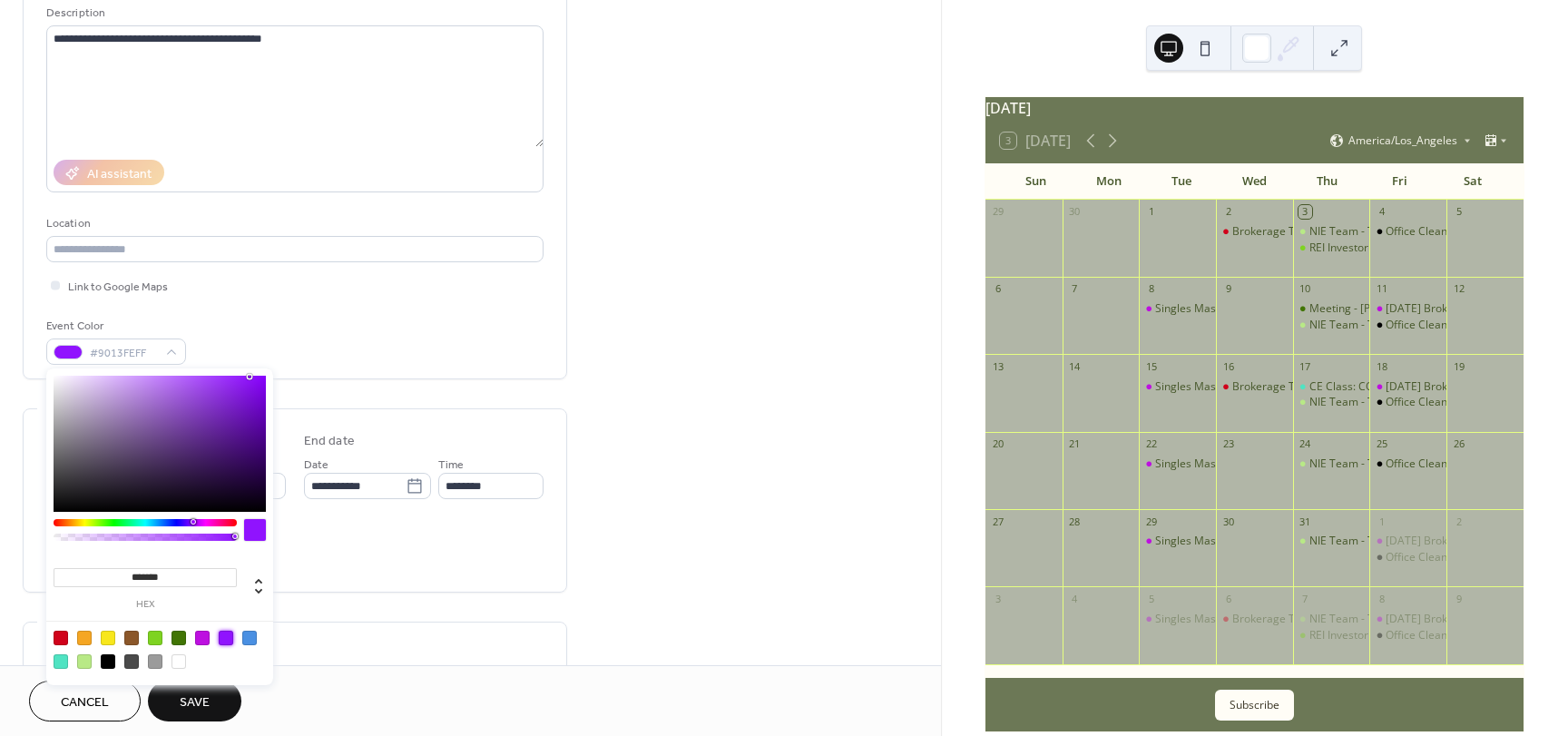 click on "All day event Display date only Hide event end time" at bounding box center (295, 549) 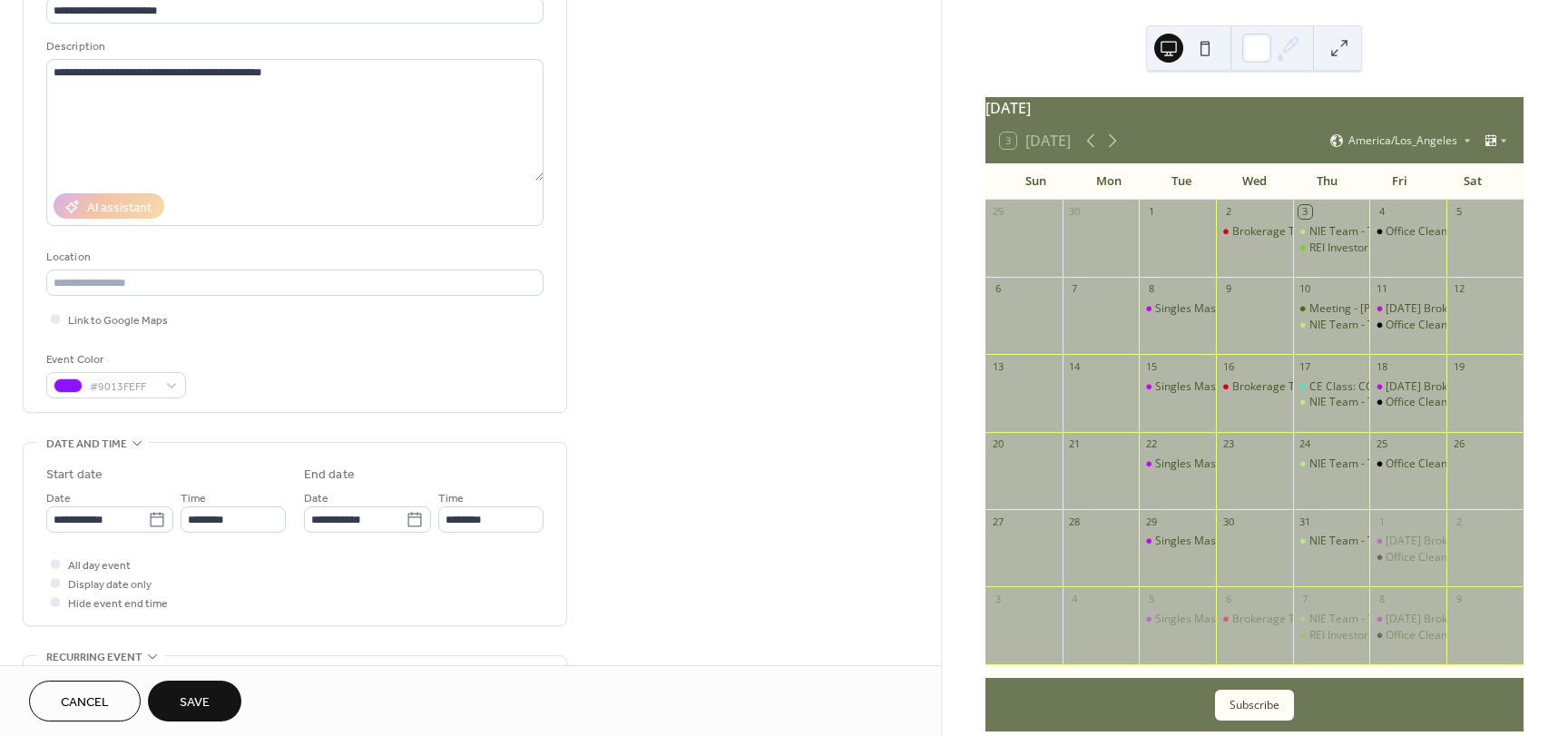 scroll, scrollTop: 0, scrollLeft: 0, axis: both 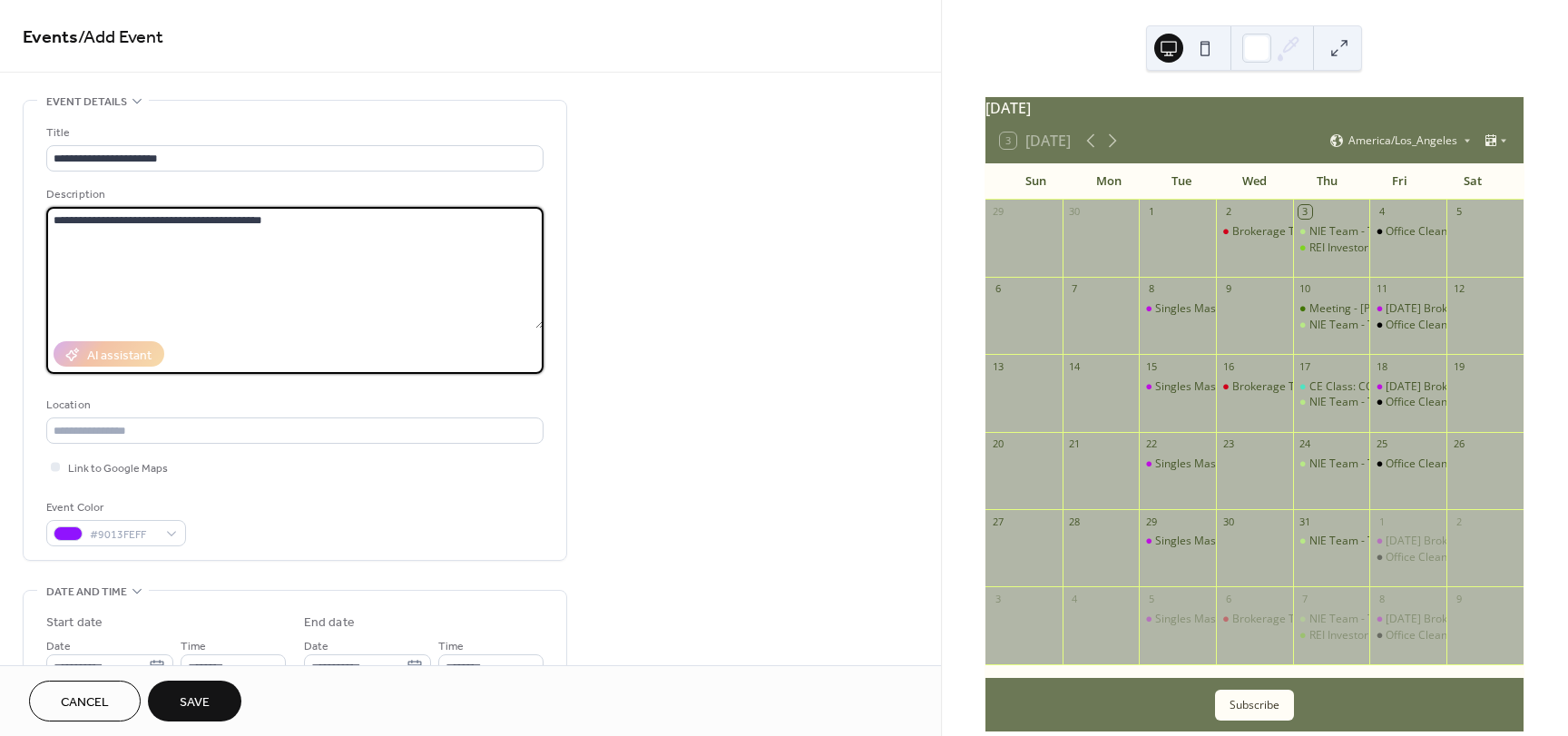 click on "**********" at bounding box center [295, 268] 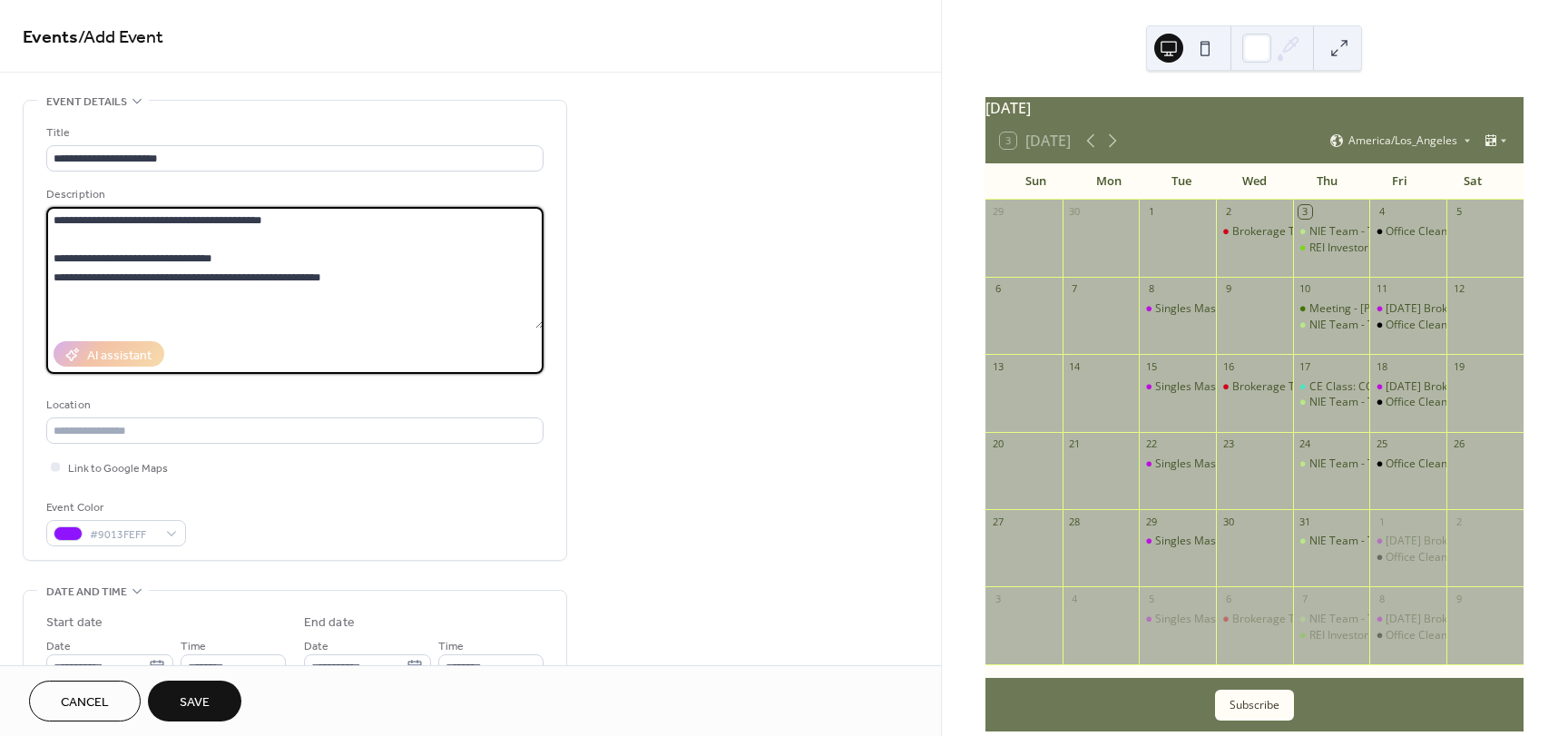 click on "**********" at bounding box center (295, 268) 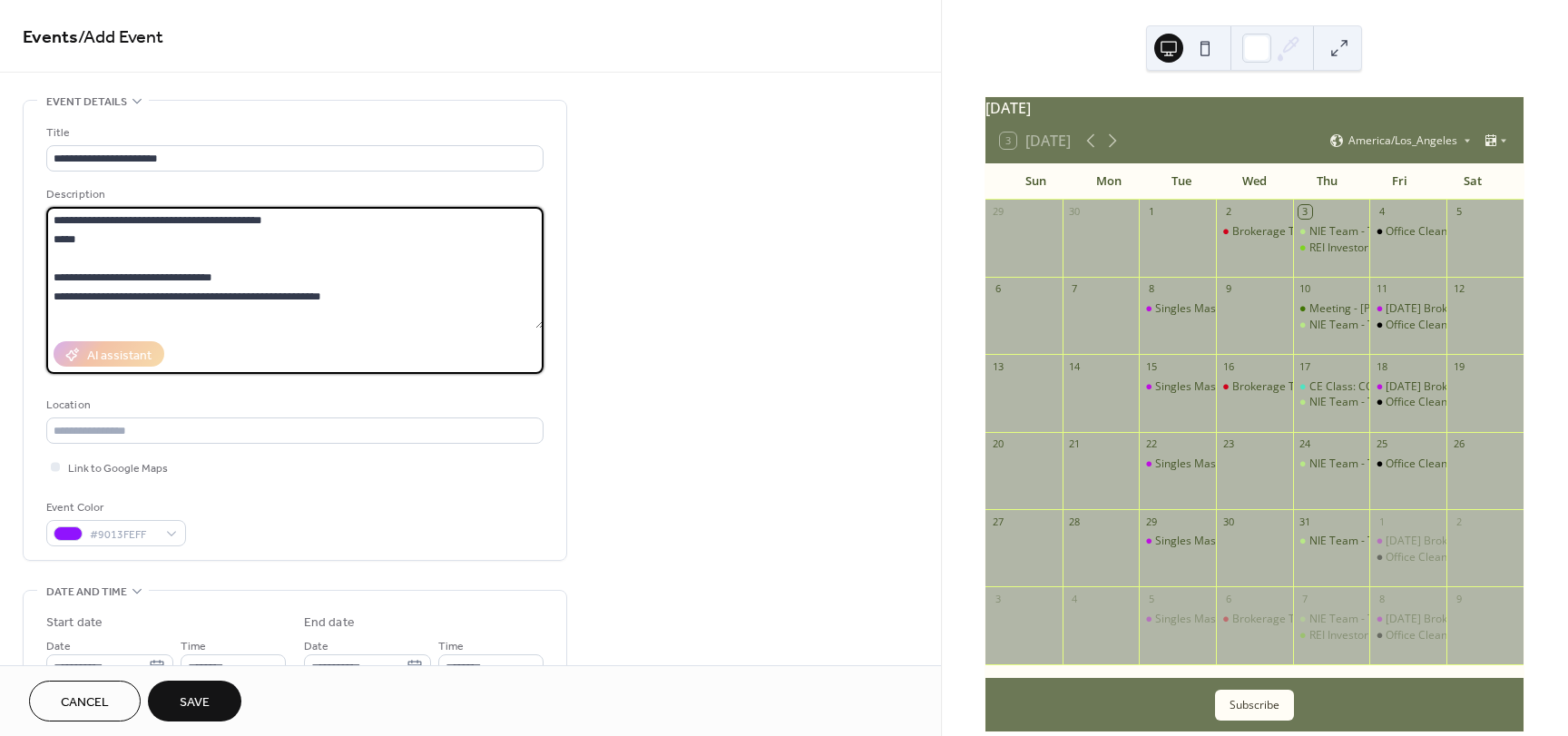 click on "**********" at bounding box center (295, 268) 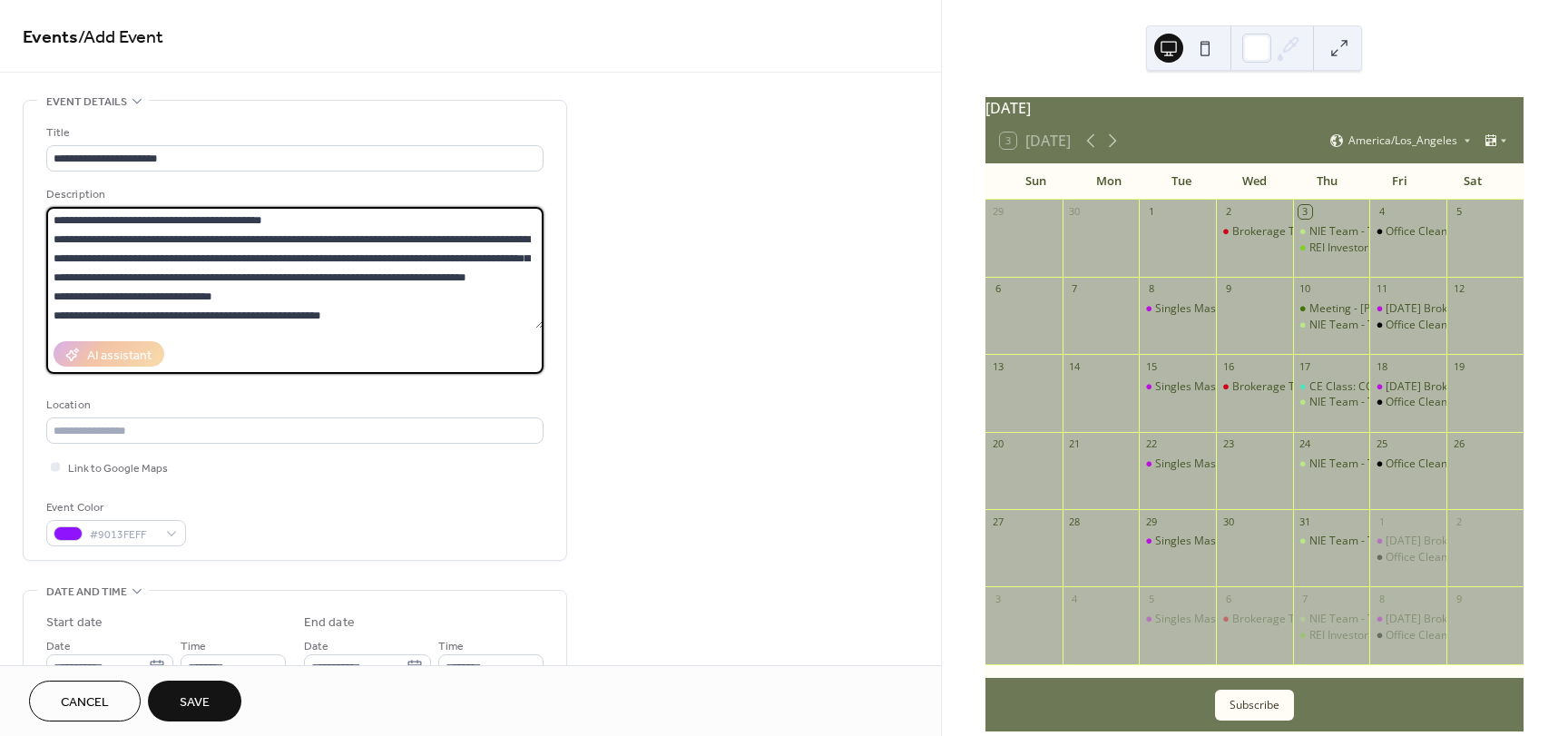 scroll, scrollTop: 19, scrollLeft: 0, axis: vertical 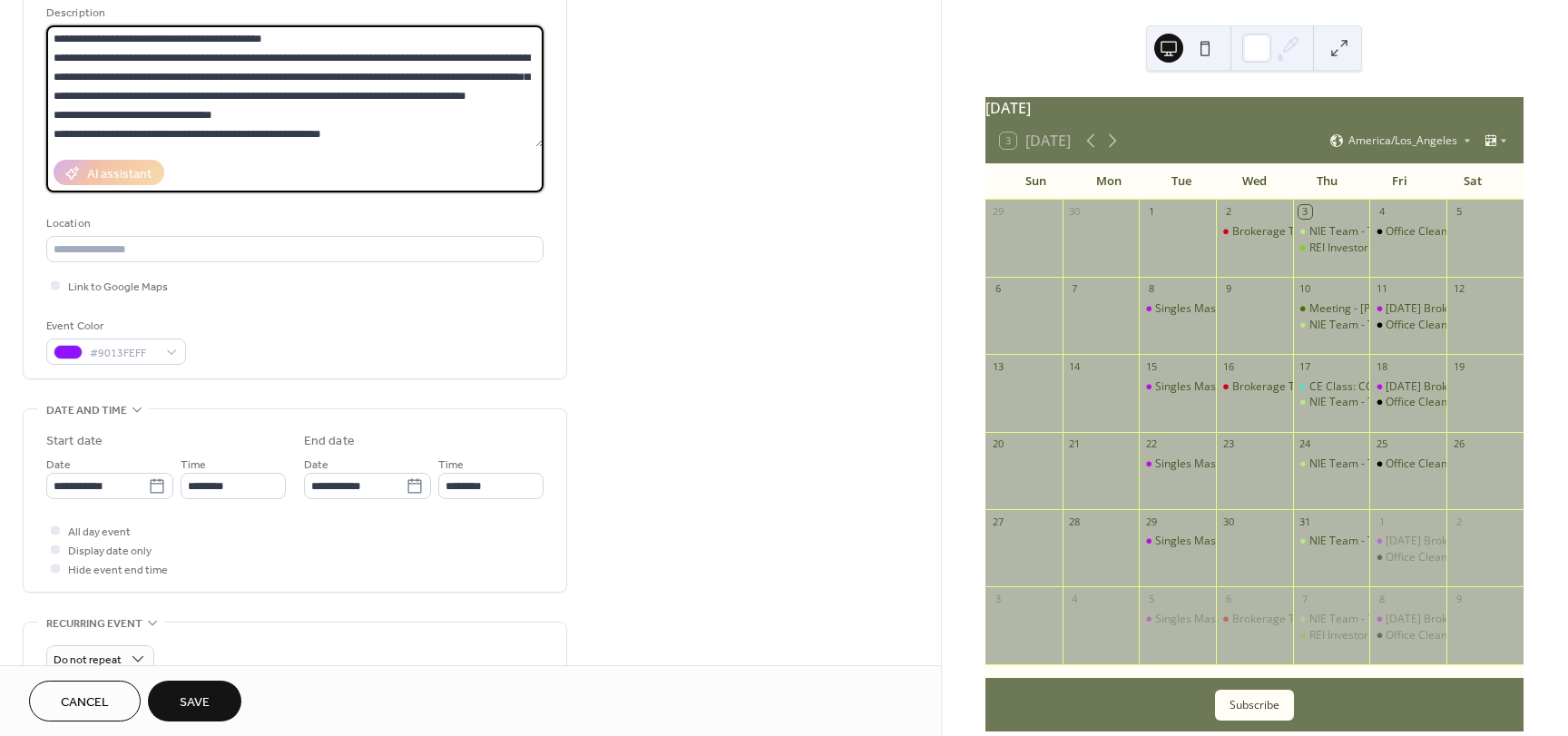 type on "**********" 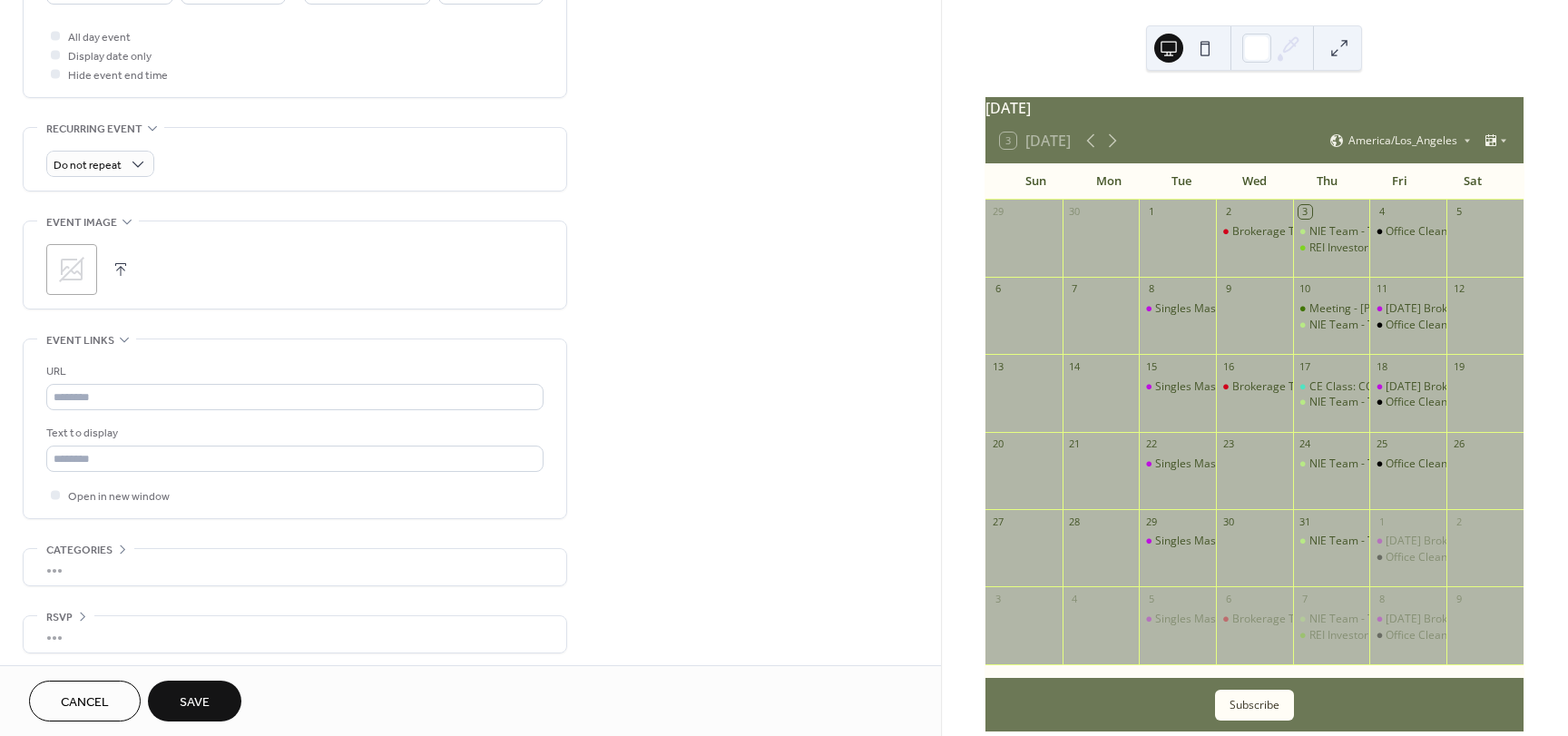 scroll, scrollTop: 682, scrollLeft: 0, axis: vertical 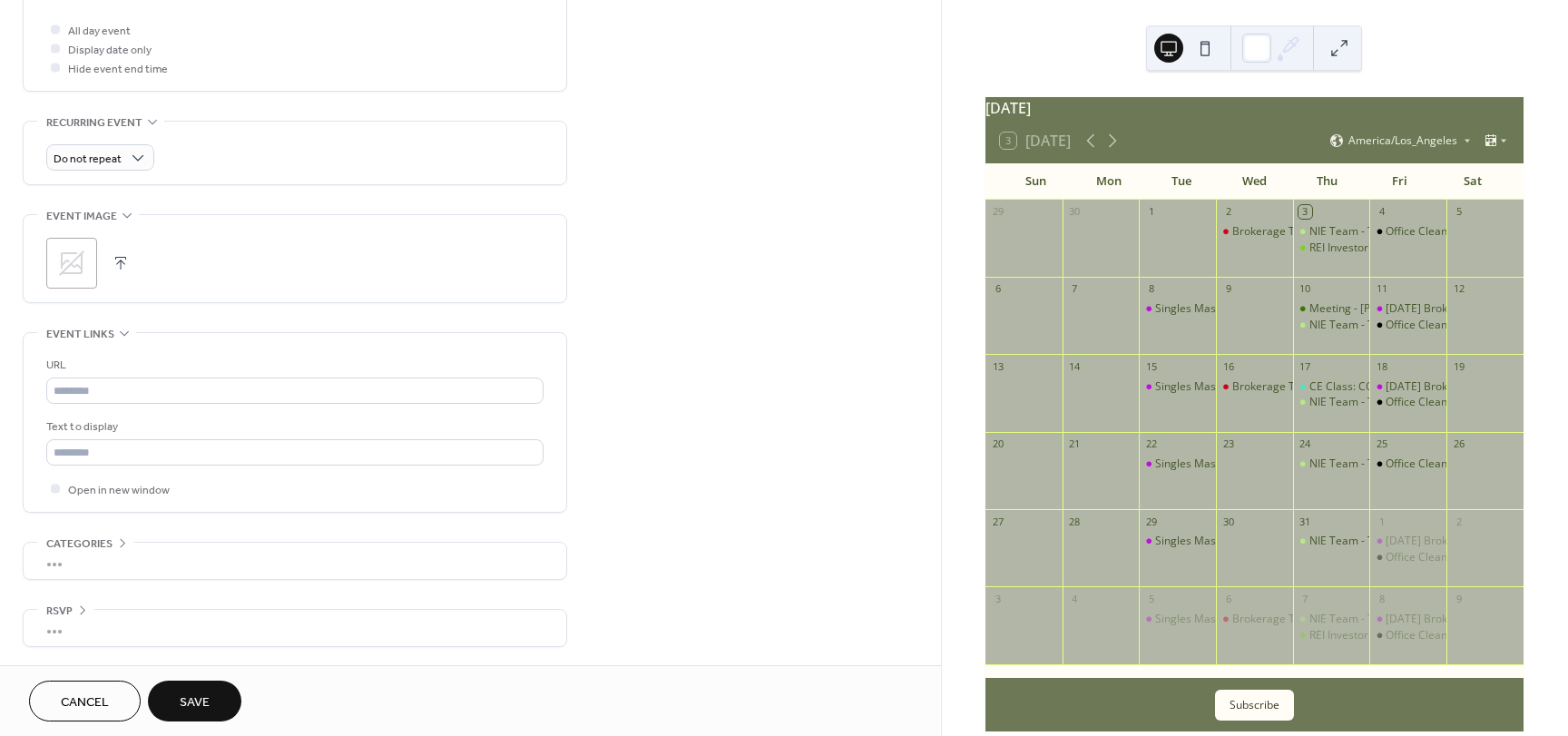 click on "Save" at bounding box center (194, 702) 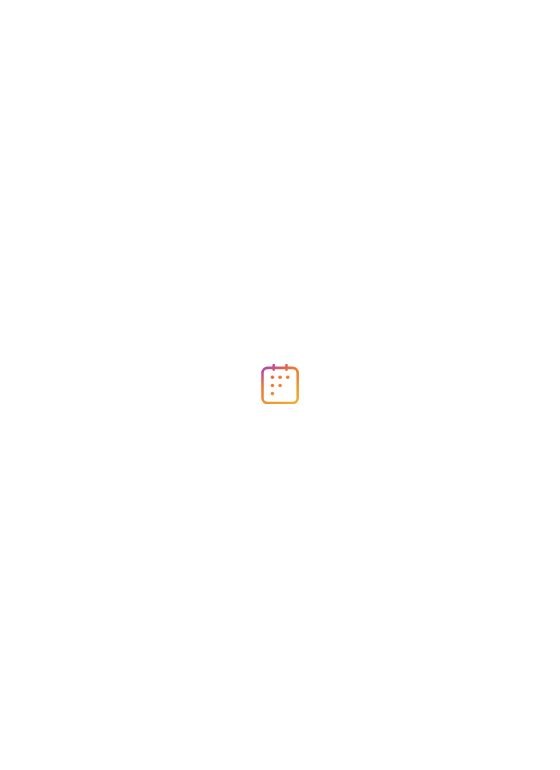 scroll, scrollTop: 0, scrollLeft: 0, axis: both 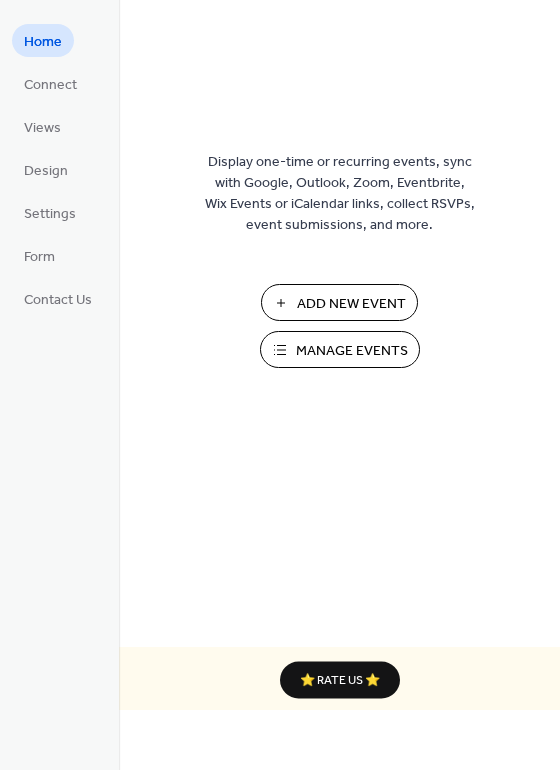 click on "Add New Event" at bounding box center [351, 304] 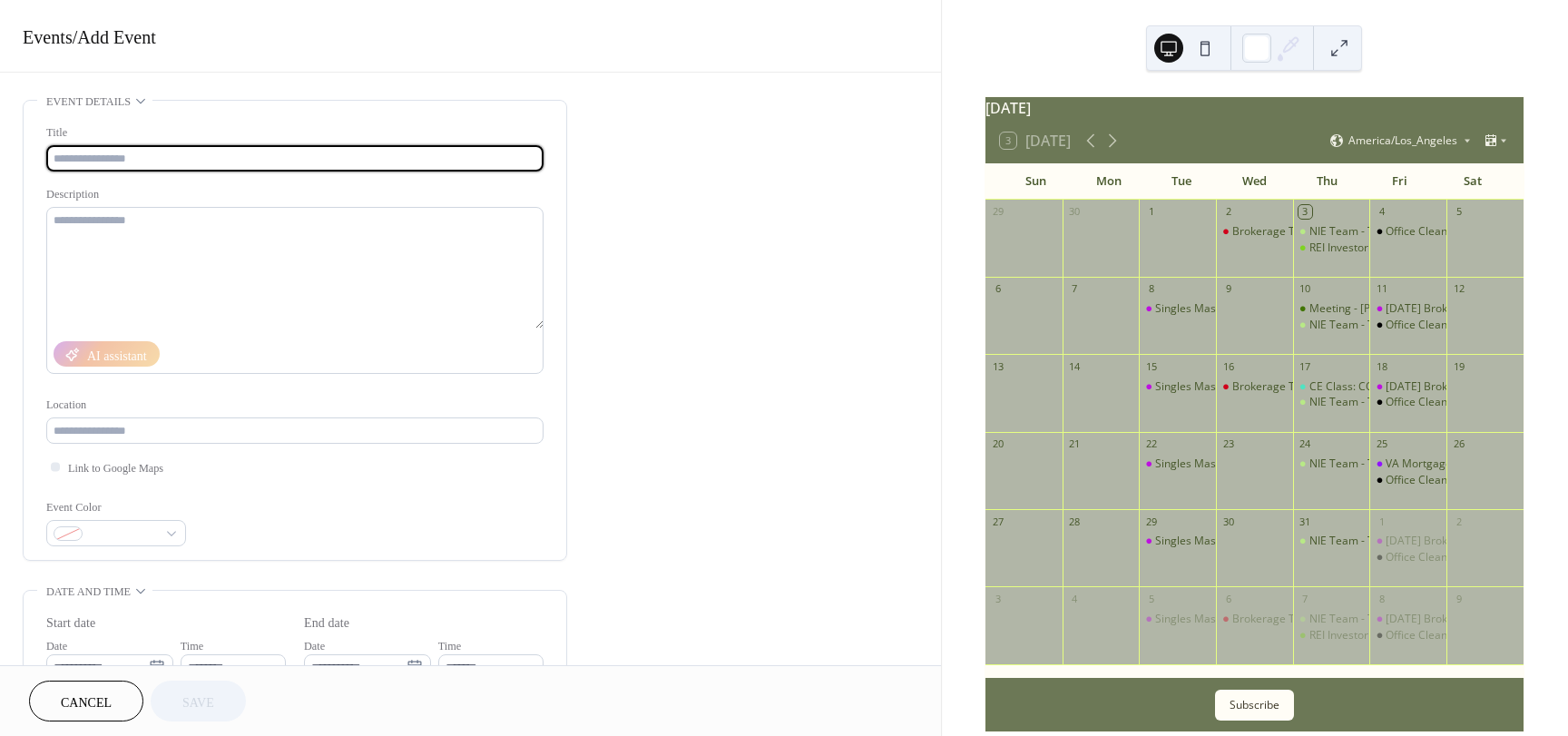 scroll, scrollTop: 0, scrollLeft: 0, axis: both 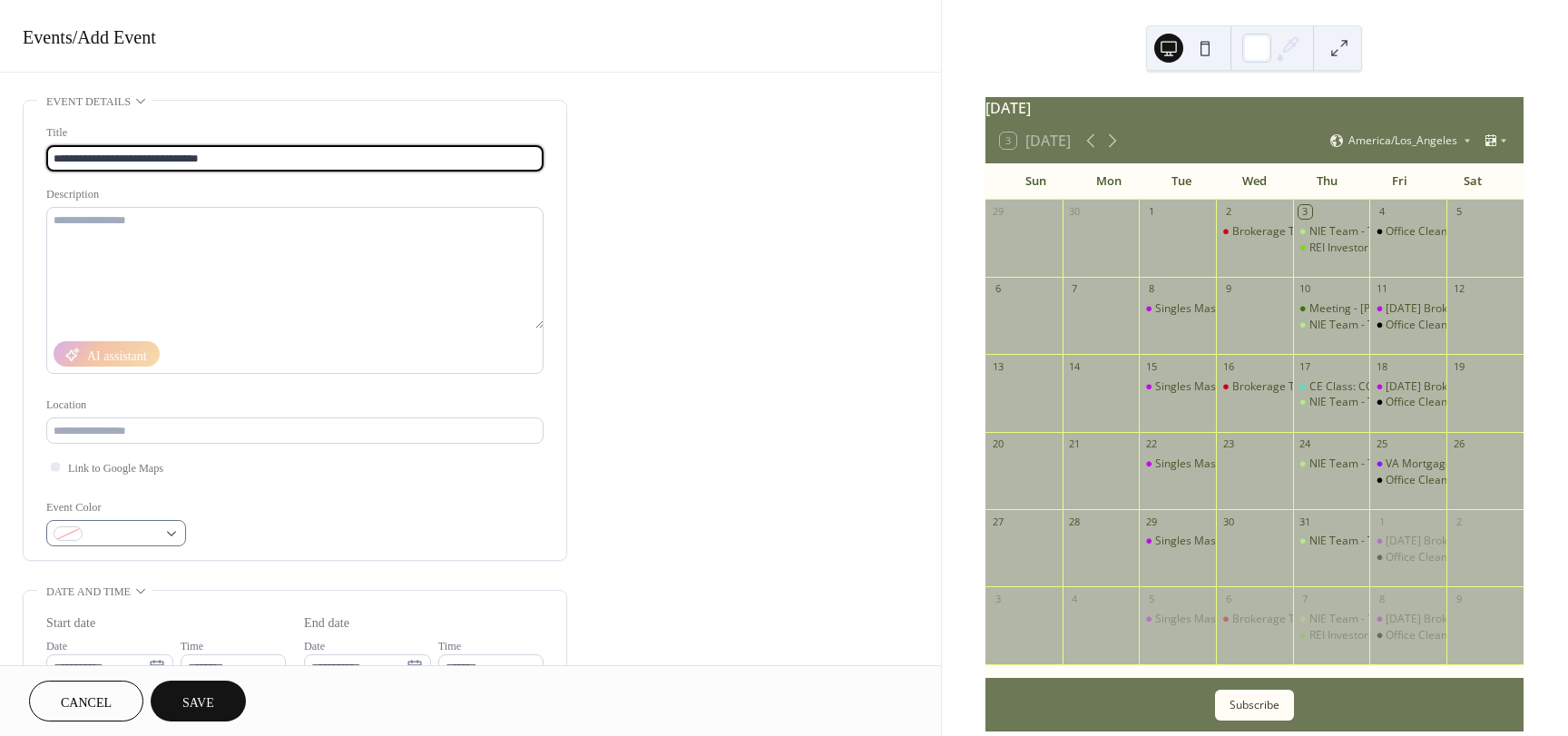 type on "**********" 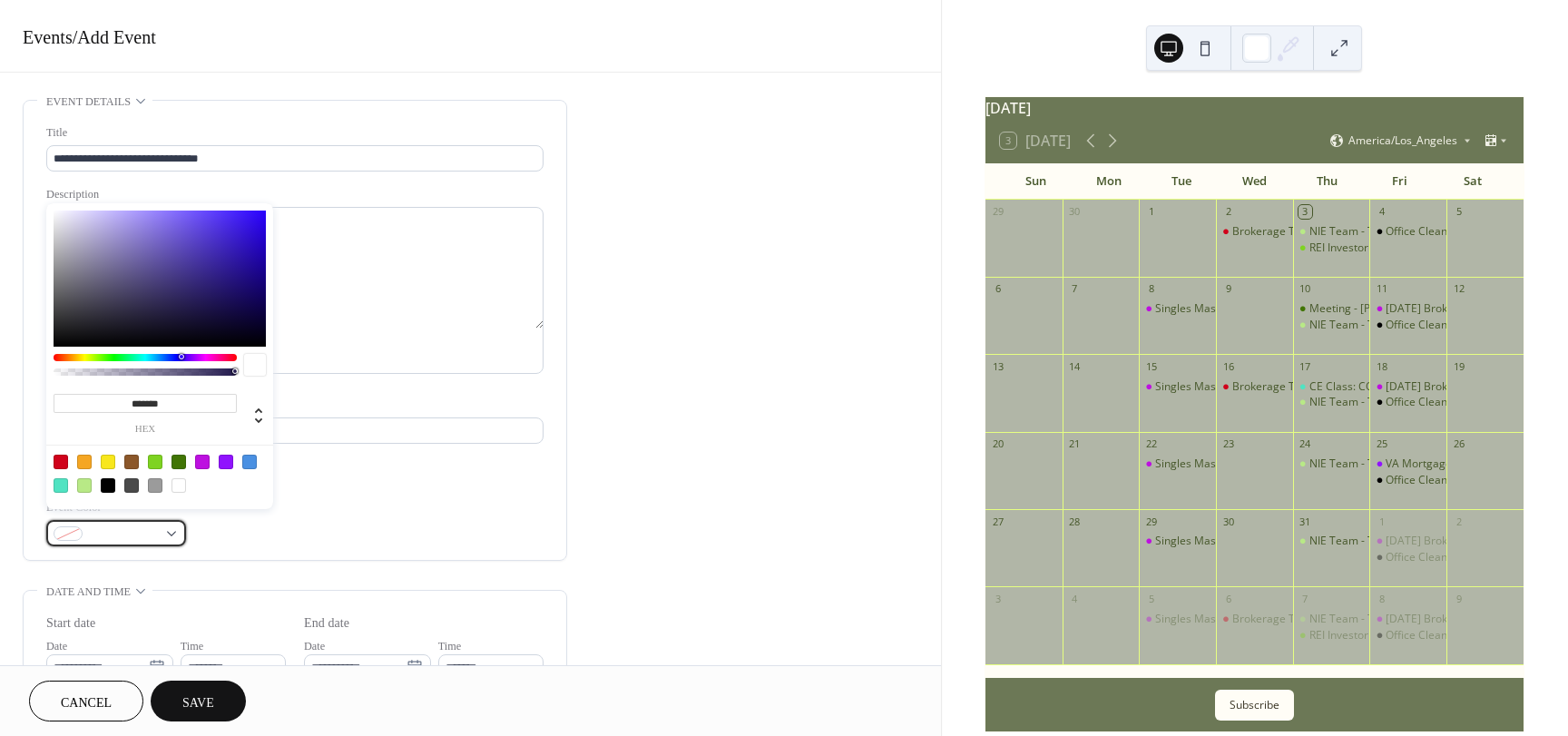 click at bounding box center [116, 533] 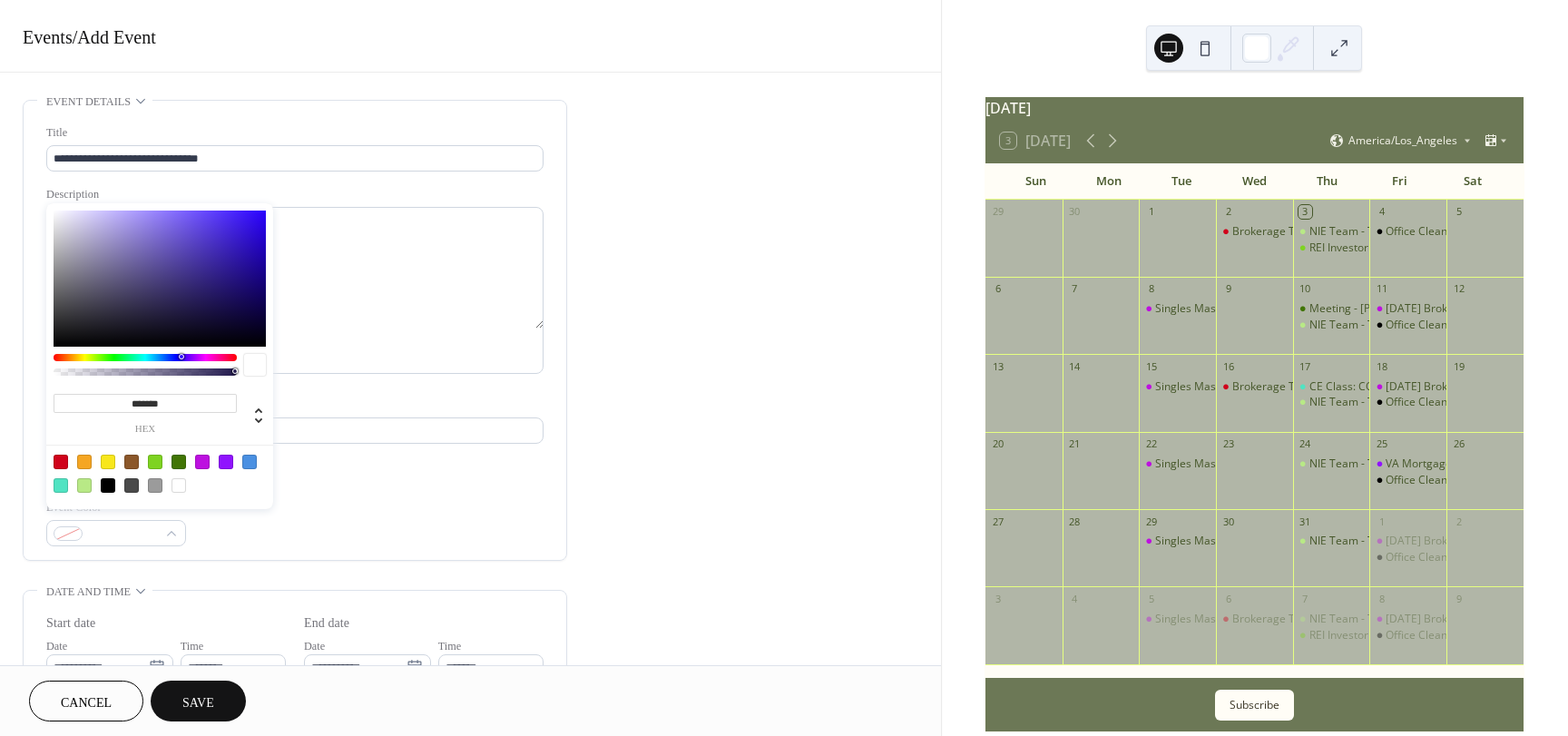 click at bounding box center [61, 462] 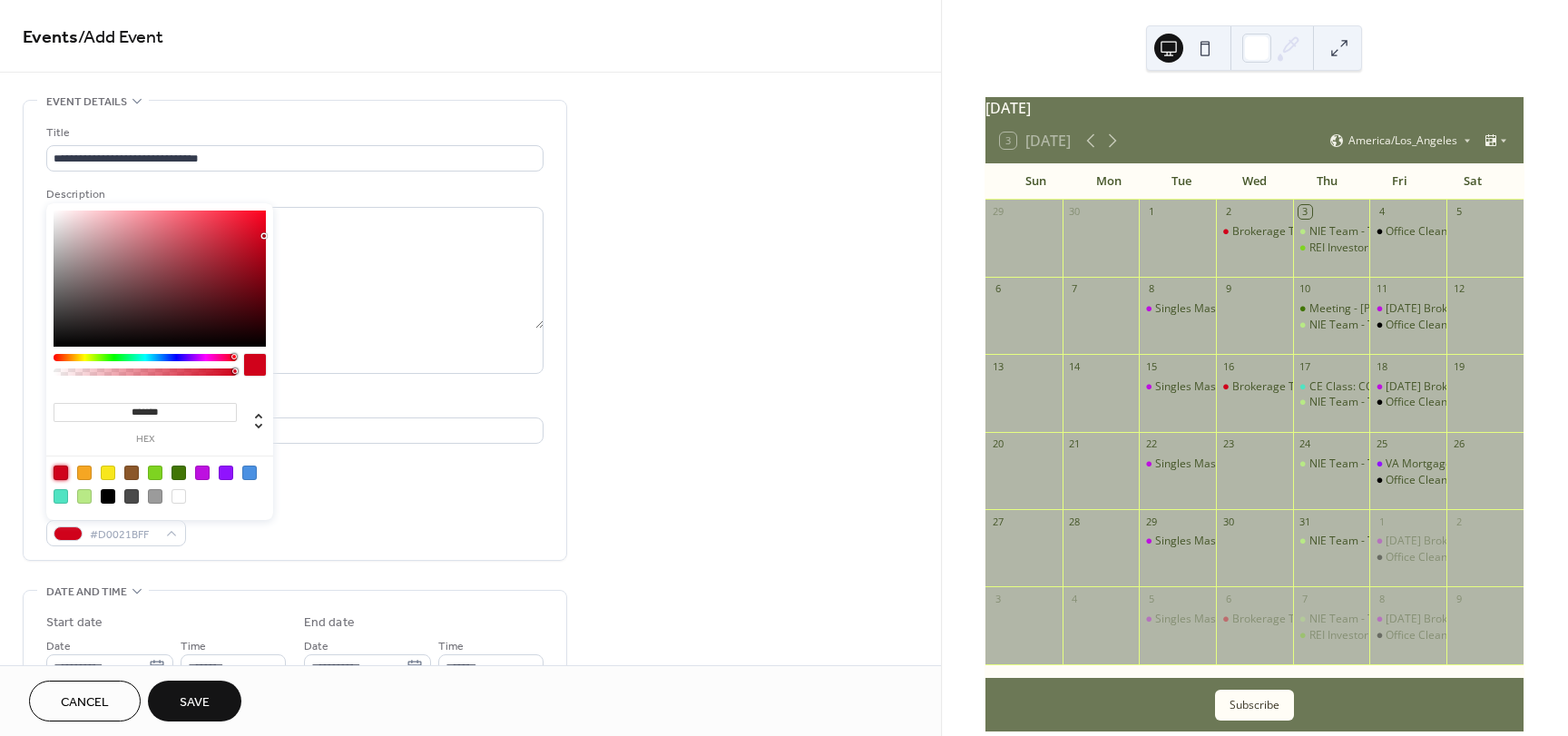 click on "Event Color #D0021BFF" at bounding box center [295, 522] 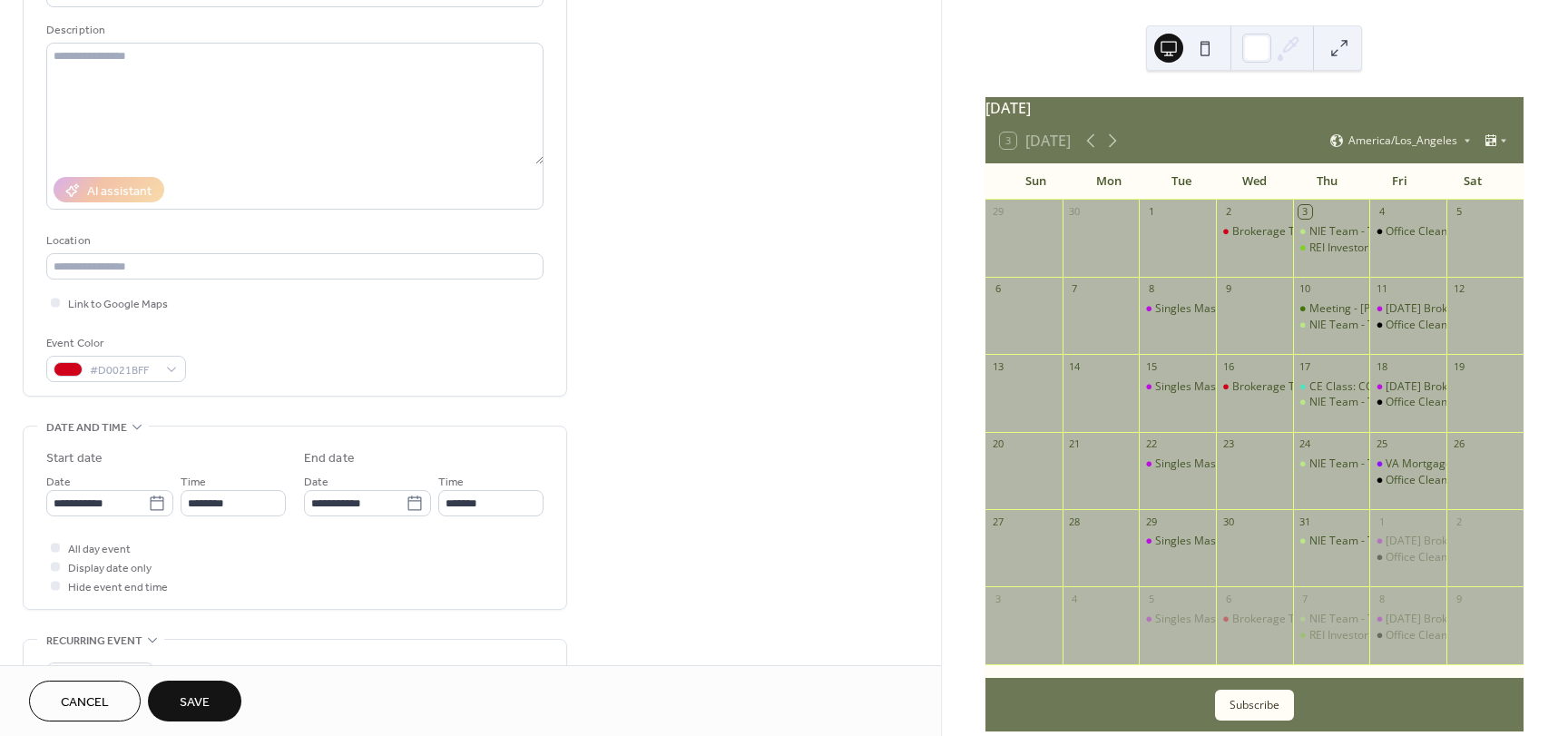 scroll, scrollTop: 182, scrollLeft: 0, axis: vertical 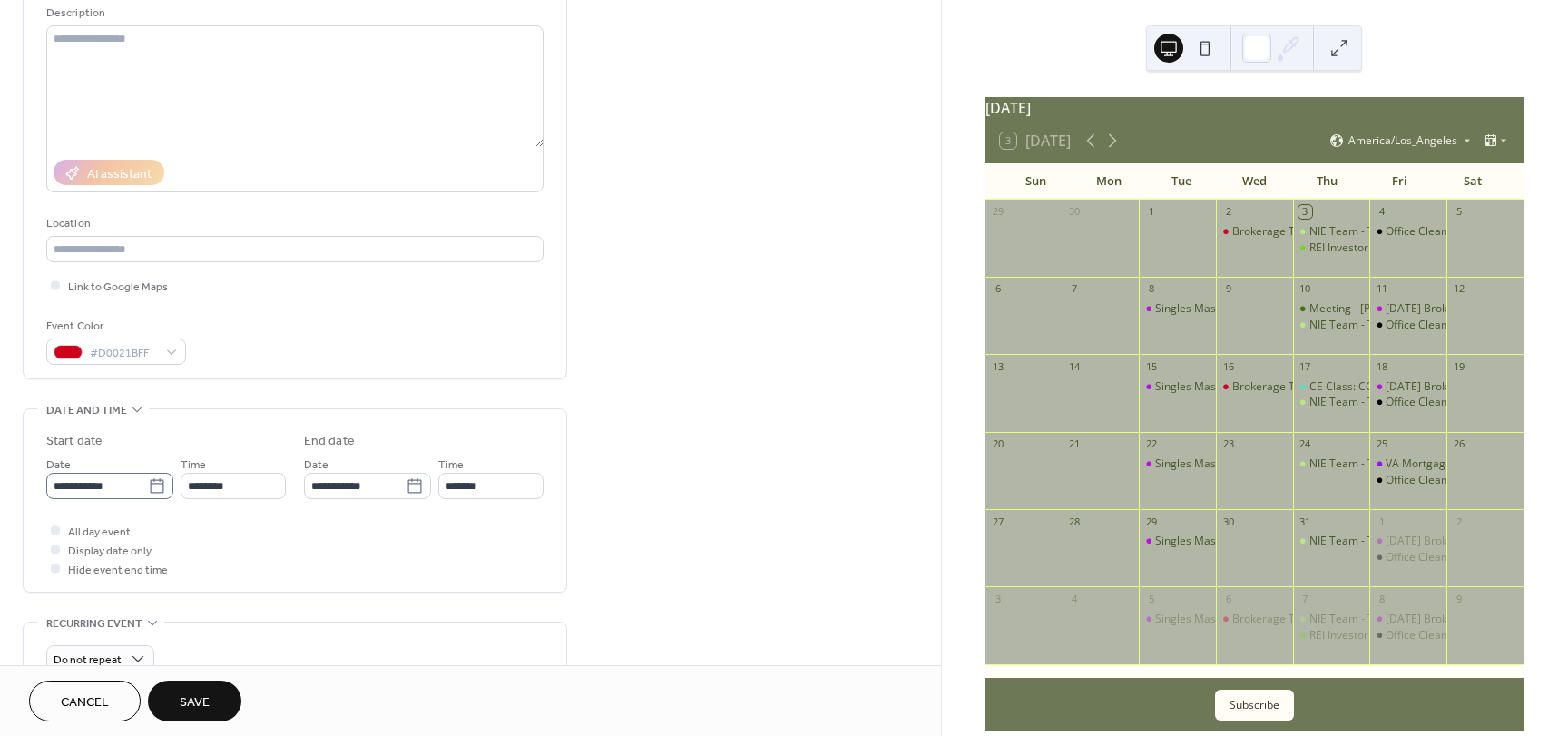 click 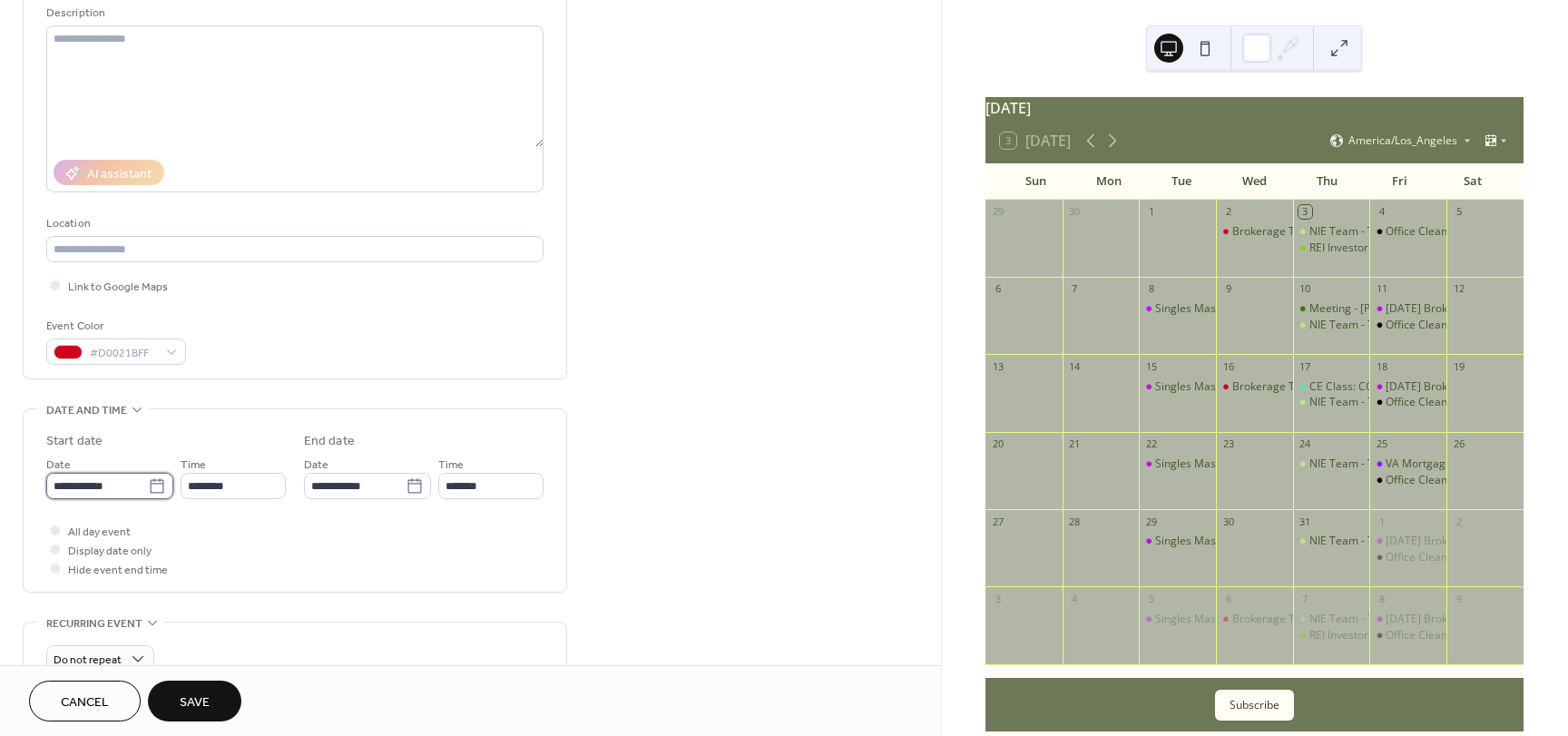 click on "**********" at bounding box center (97, 486) 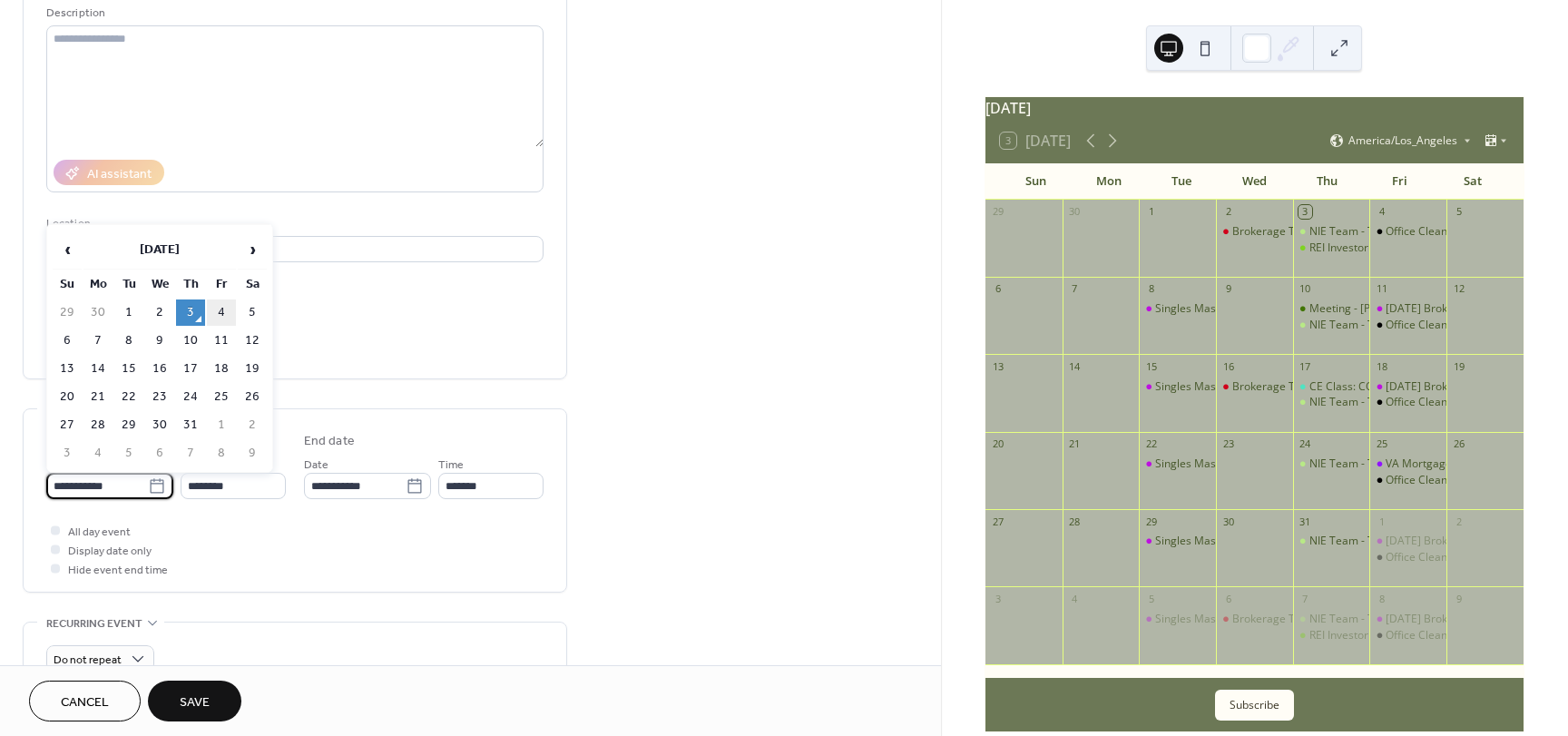 click on "4" at bounding box center [221, 312] 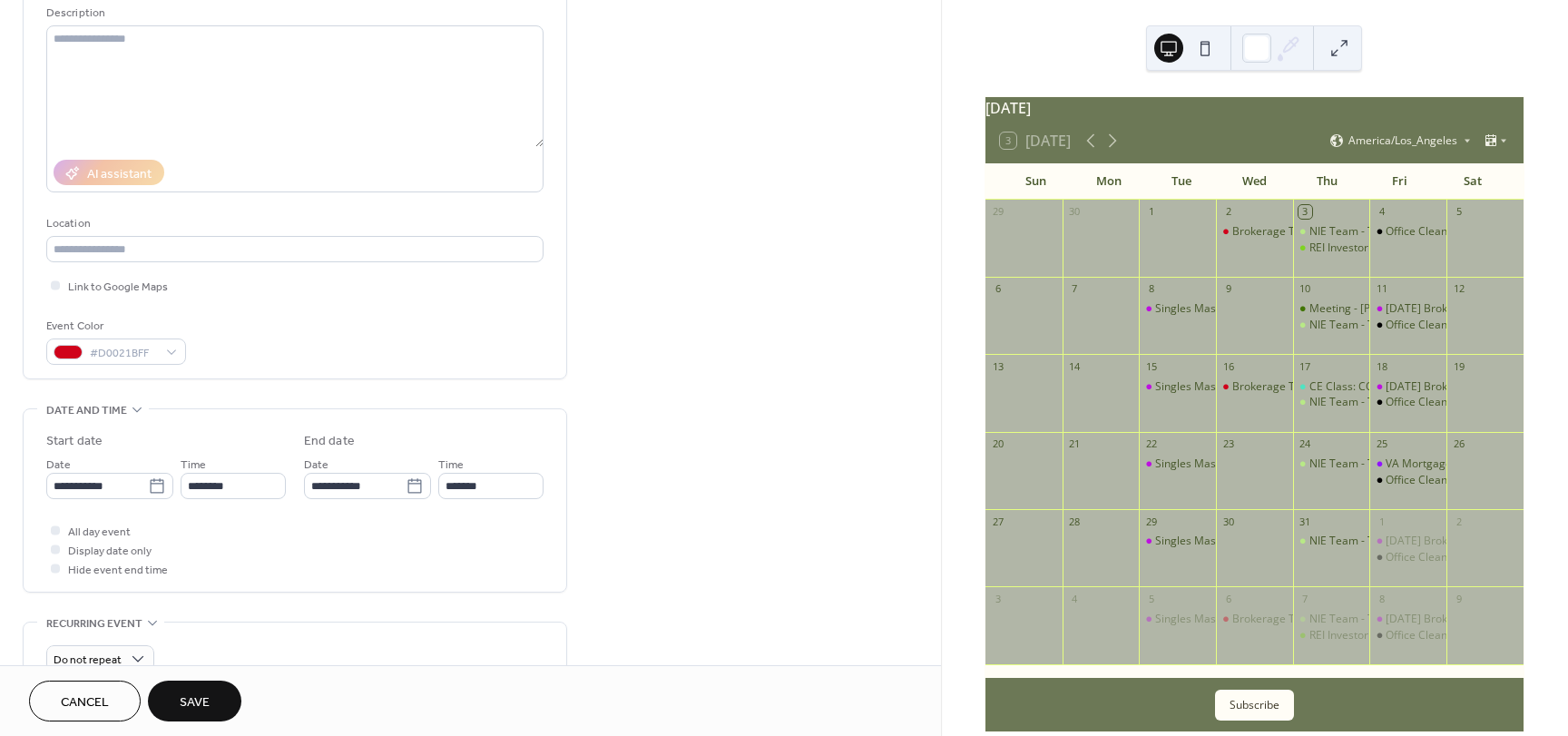 type on "**********" 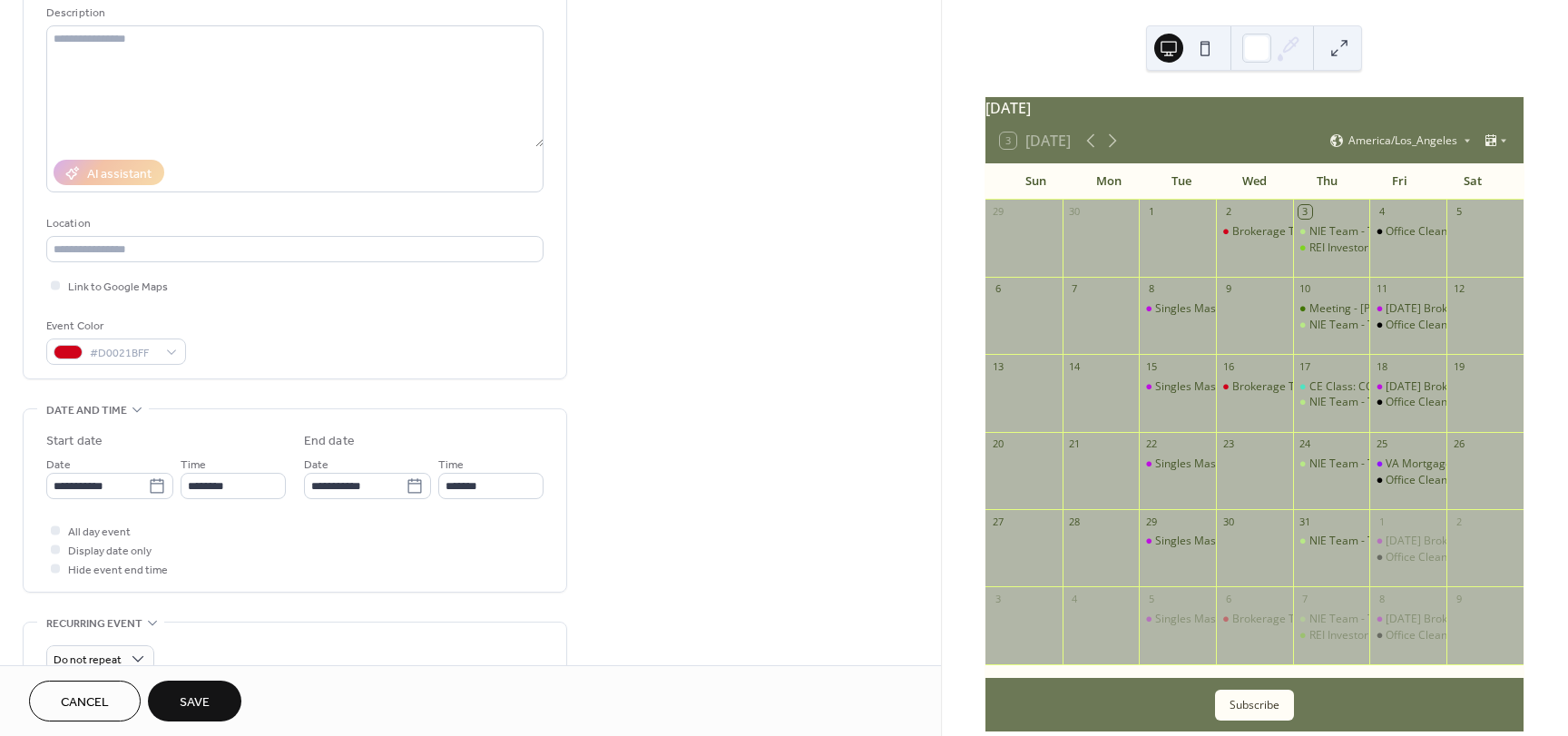 type on "**********" 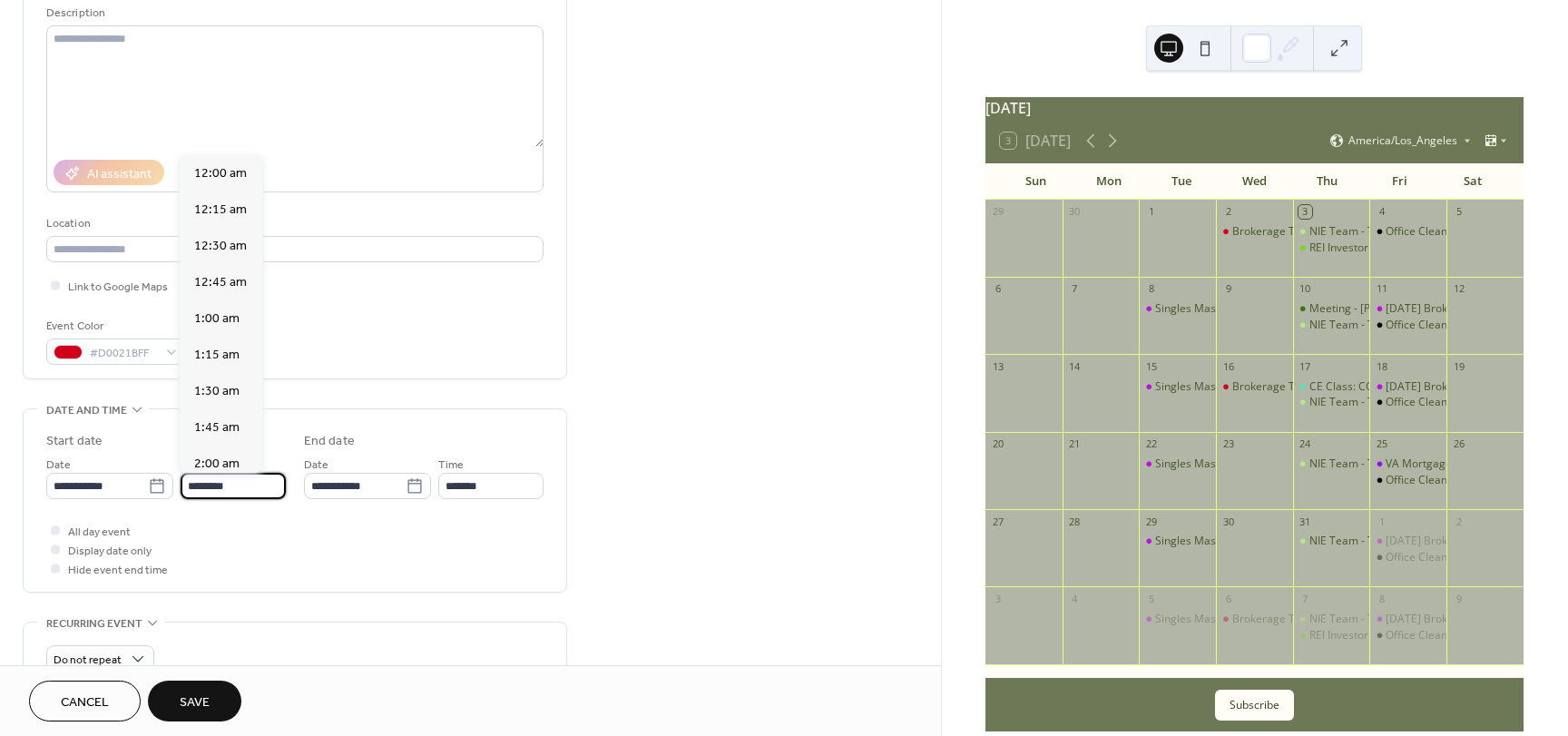 click on "********" at bounding box center [233, 486] 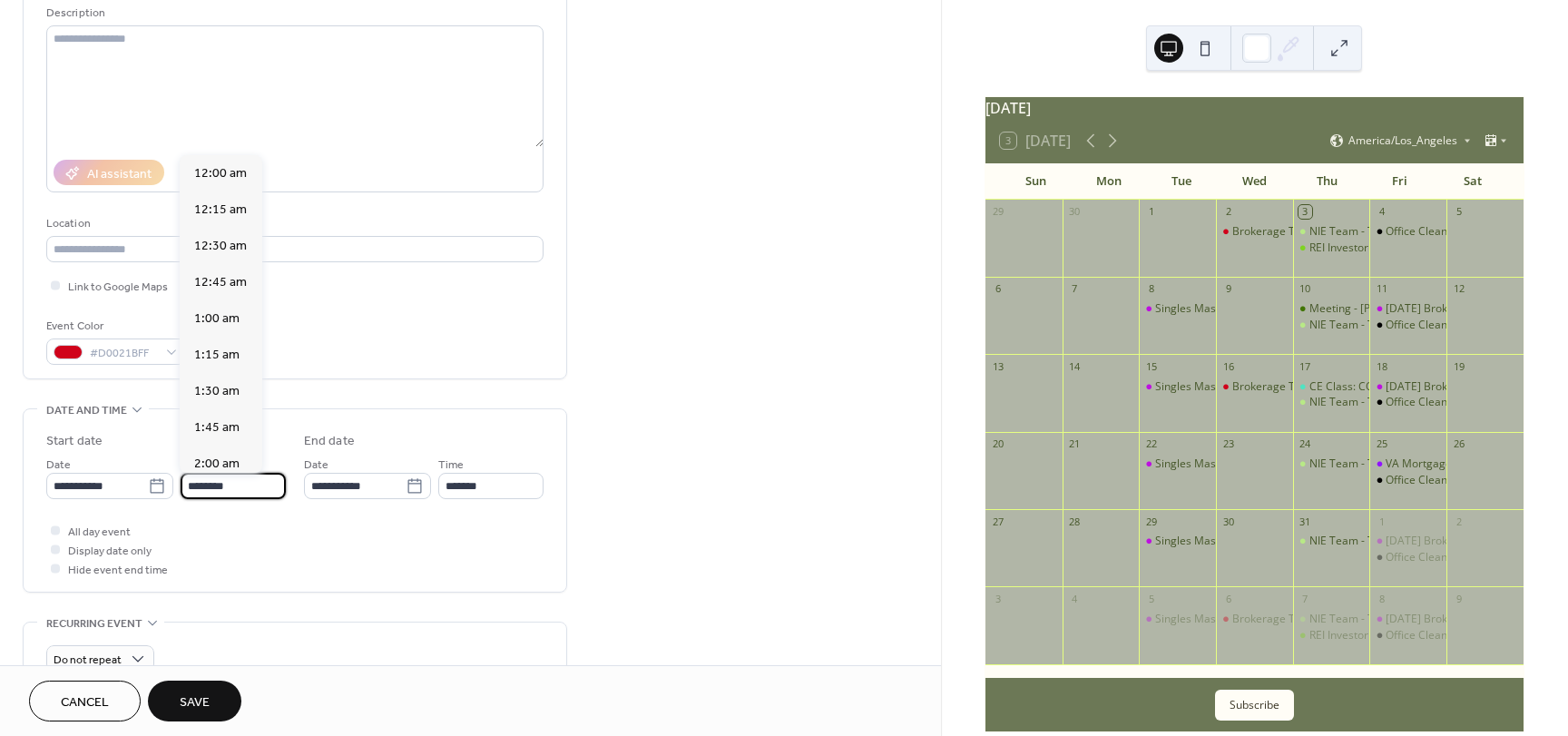 scroll, scrollTop: 1786, scrollLeft: 0, axis: vertical 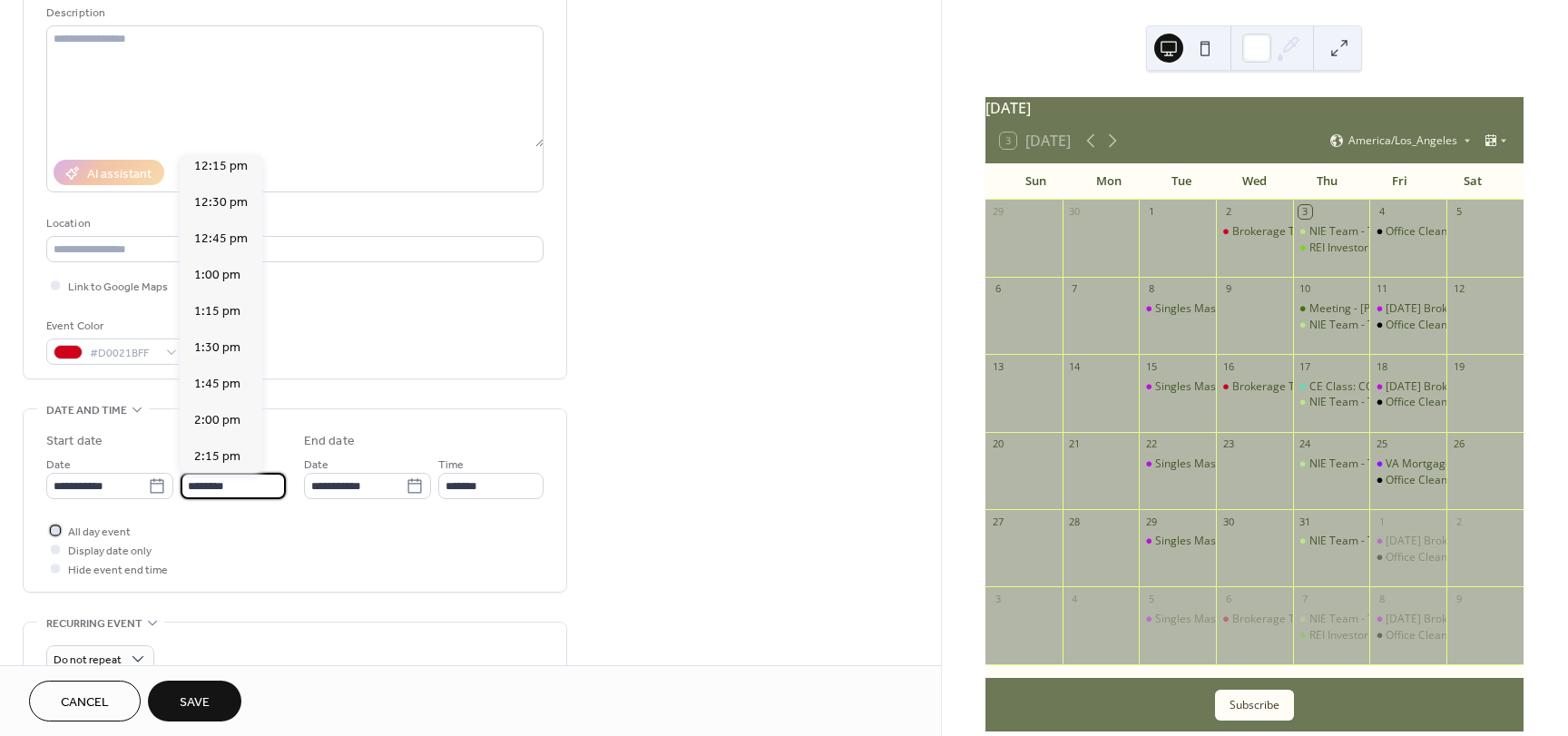 click on "All day event" at bounding box center (99, 532) 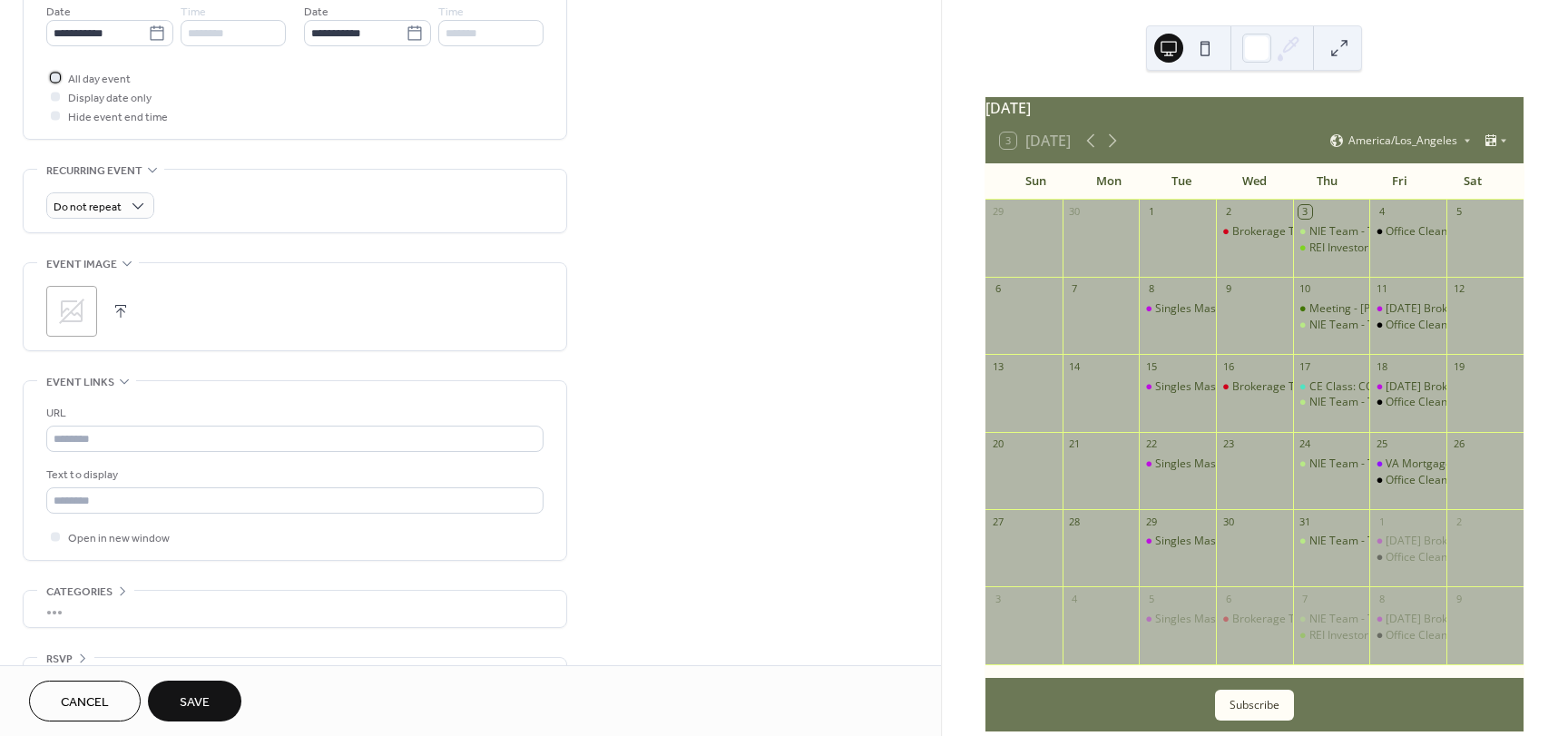 scroll, scrollTop: 635, scrollLeft: 0, axis: vertical 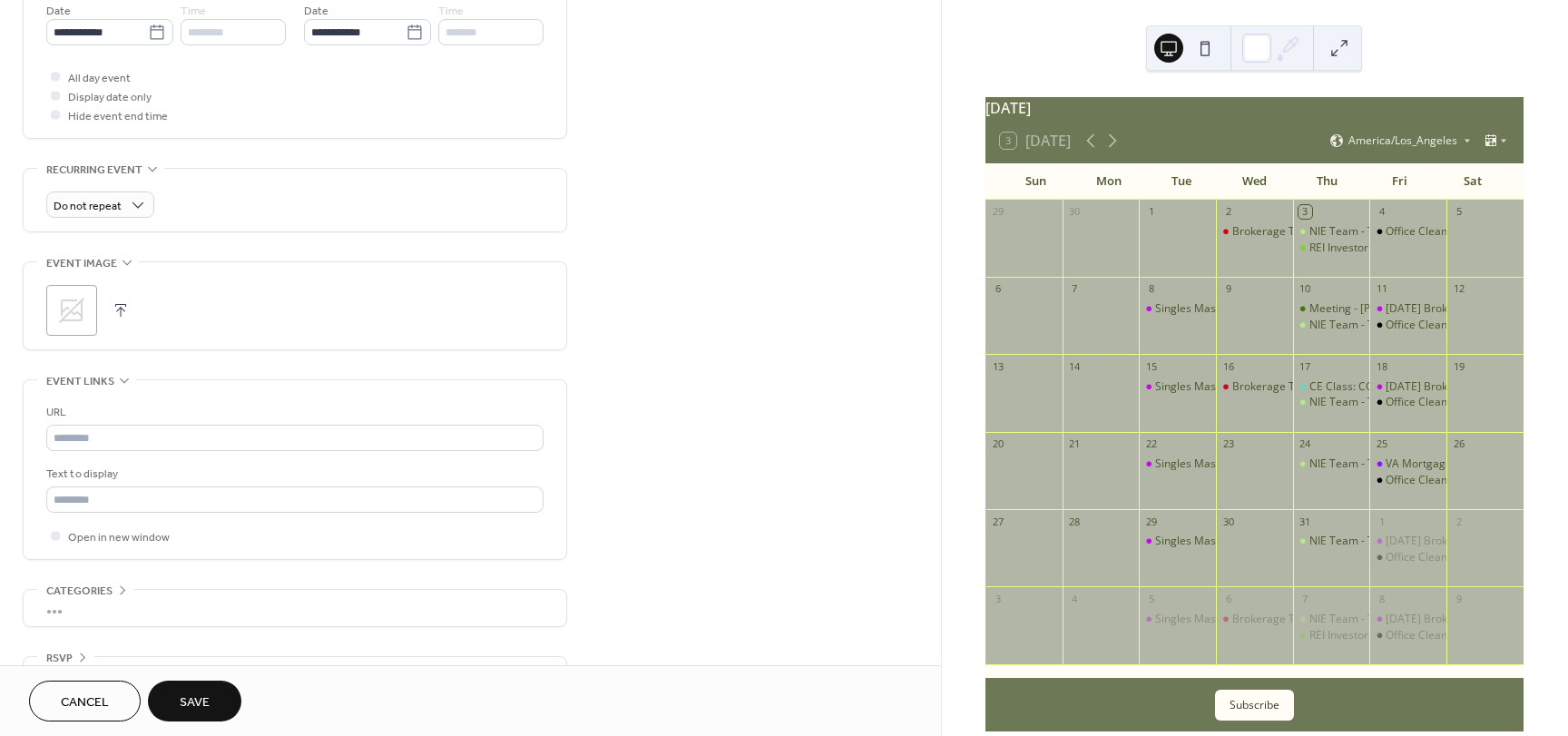 click on "Save" at bounding box center [194, 701] 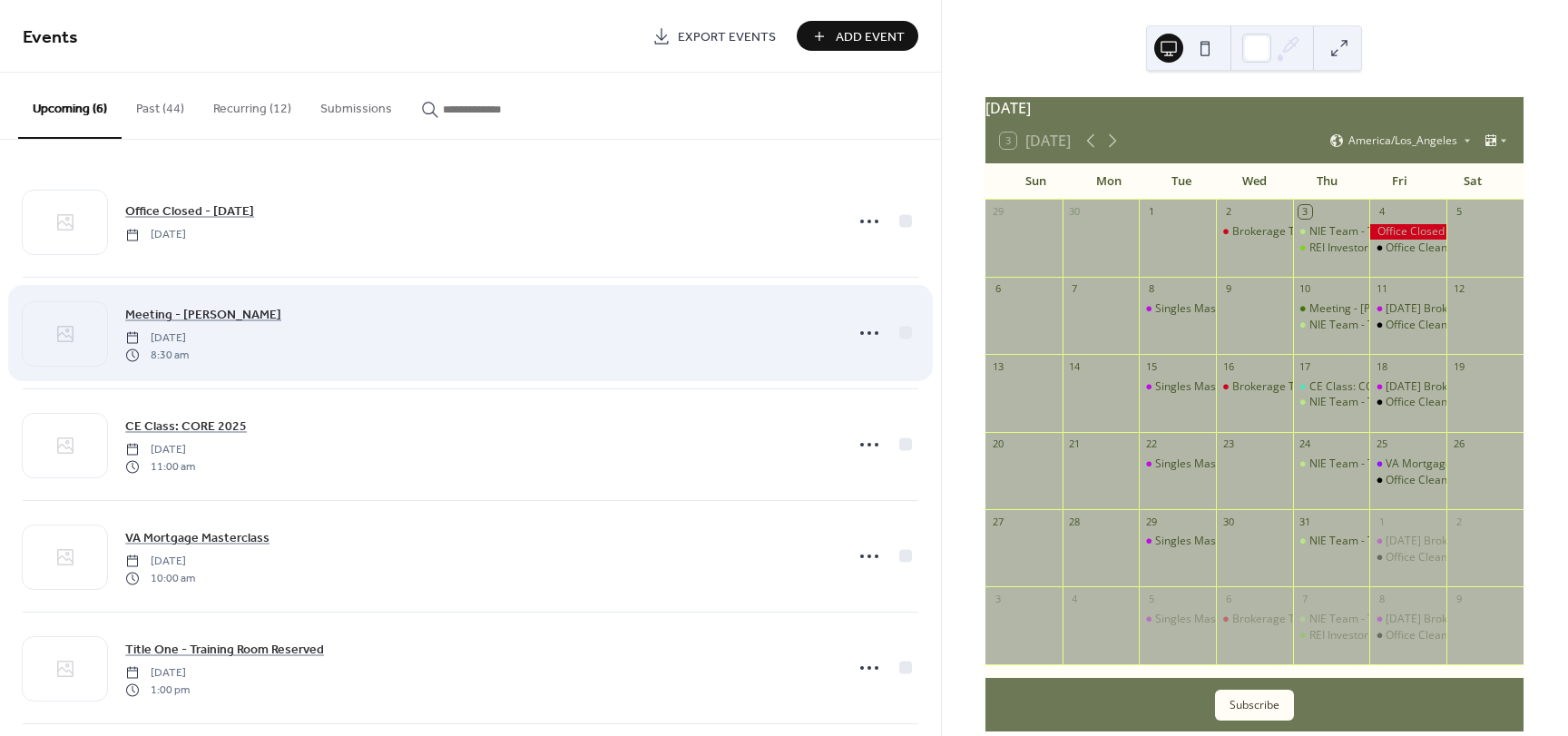 scroll, scrollTop: 0, scrollLeft: 0, axis: both 